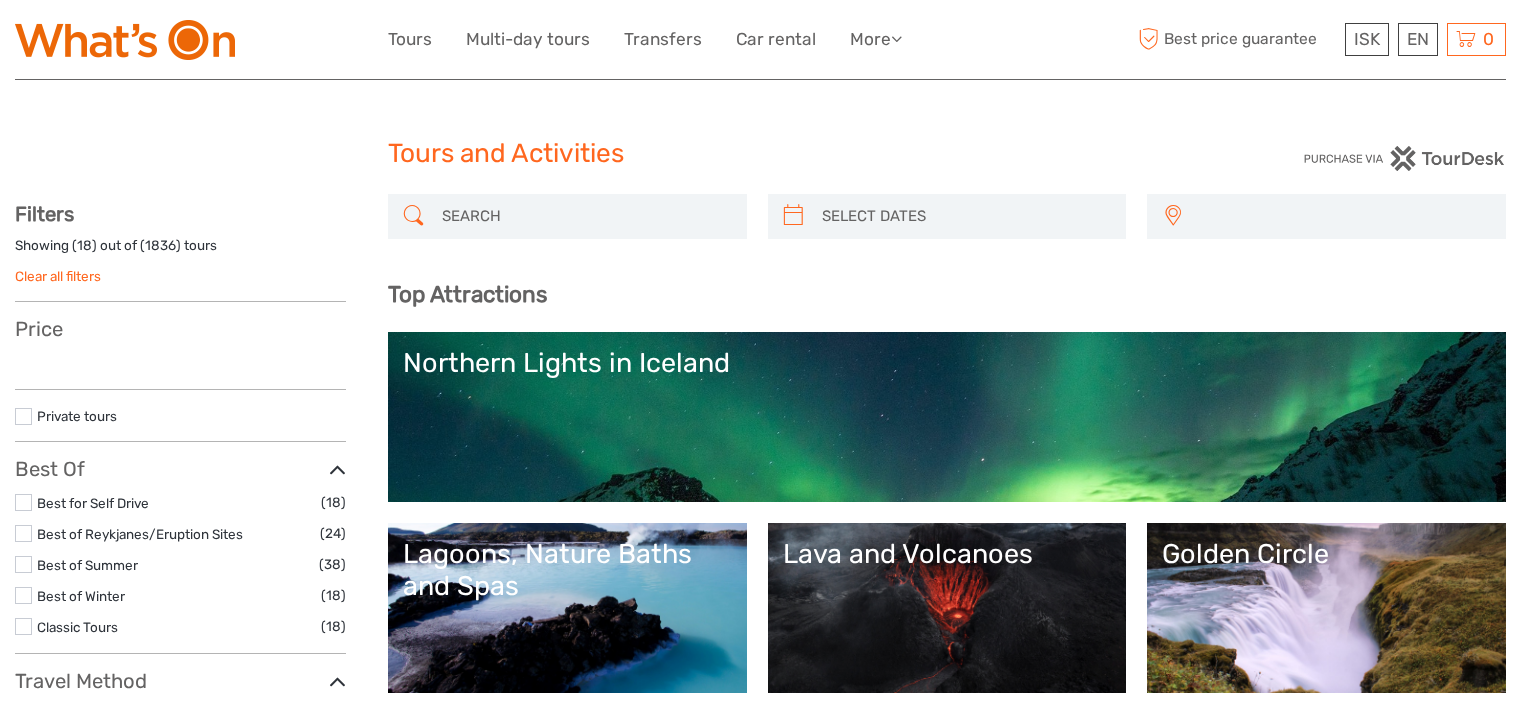 select 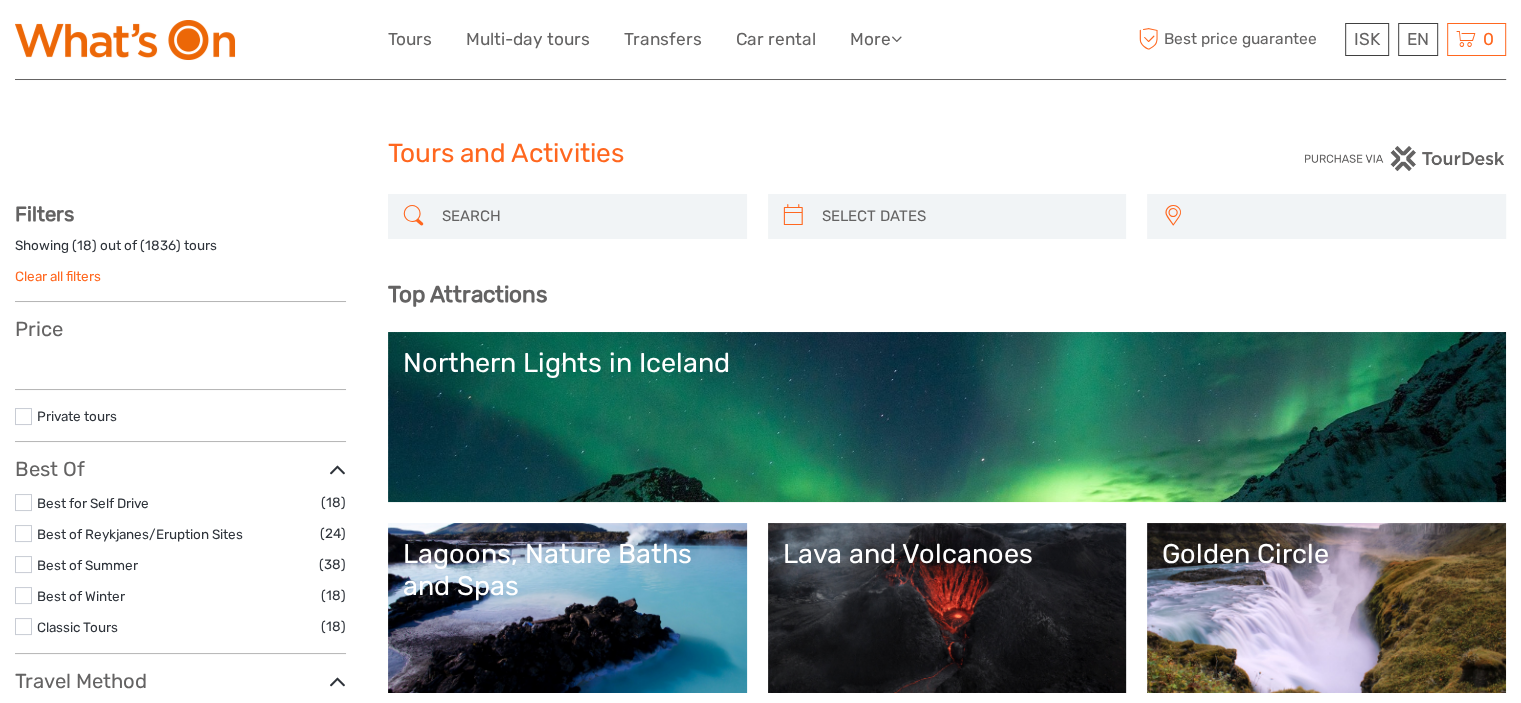 select 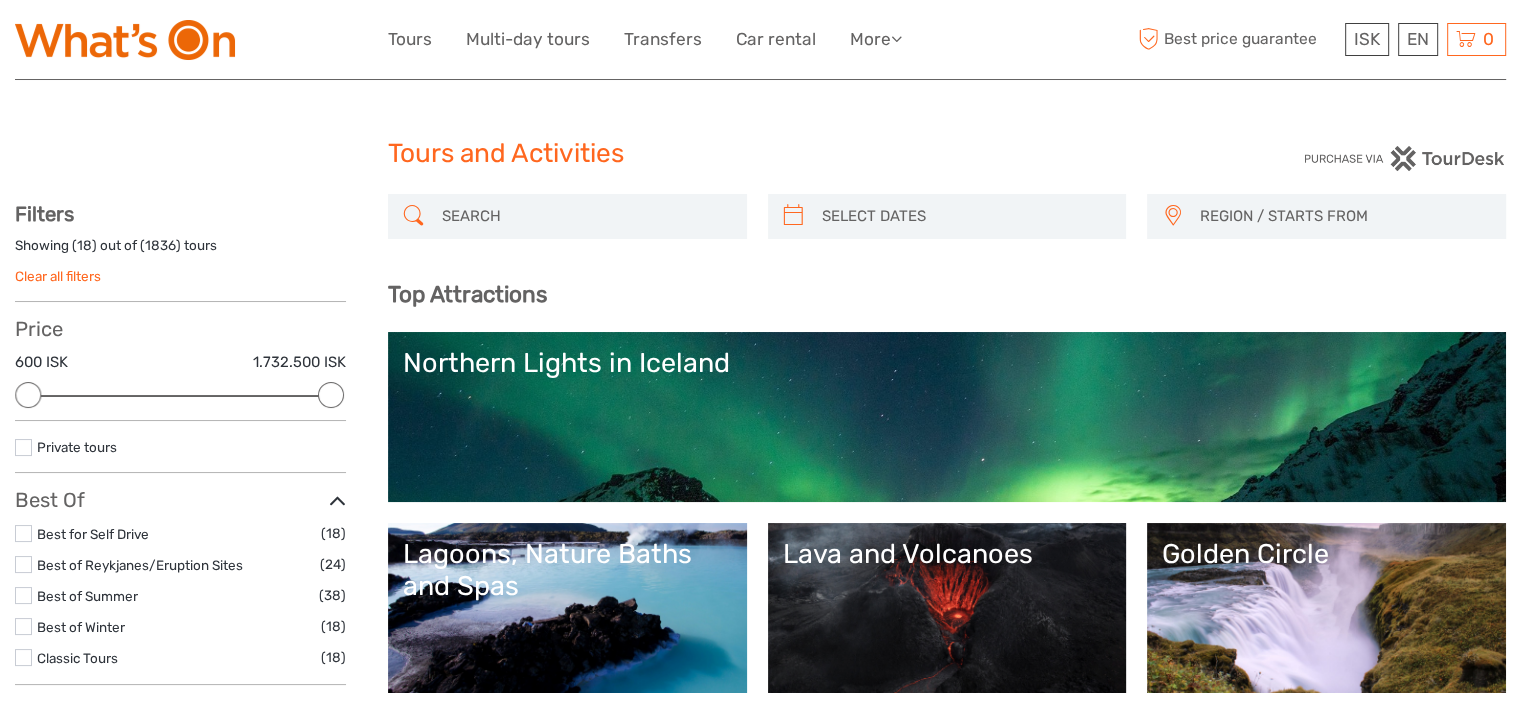 scroll, scrollTop: 0, scrollLeft: 0, axis: both 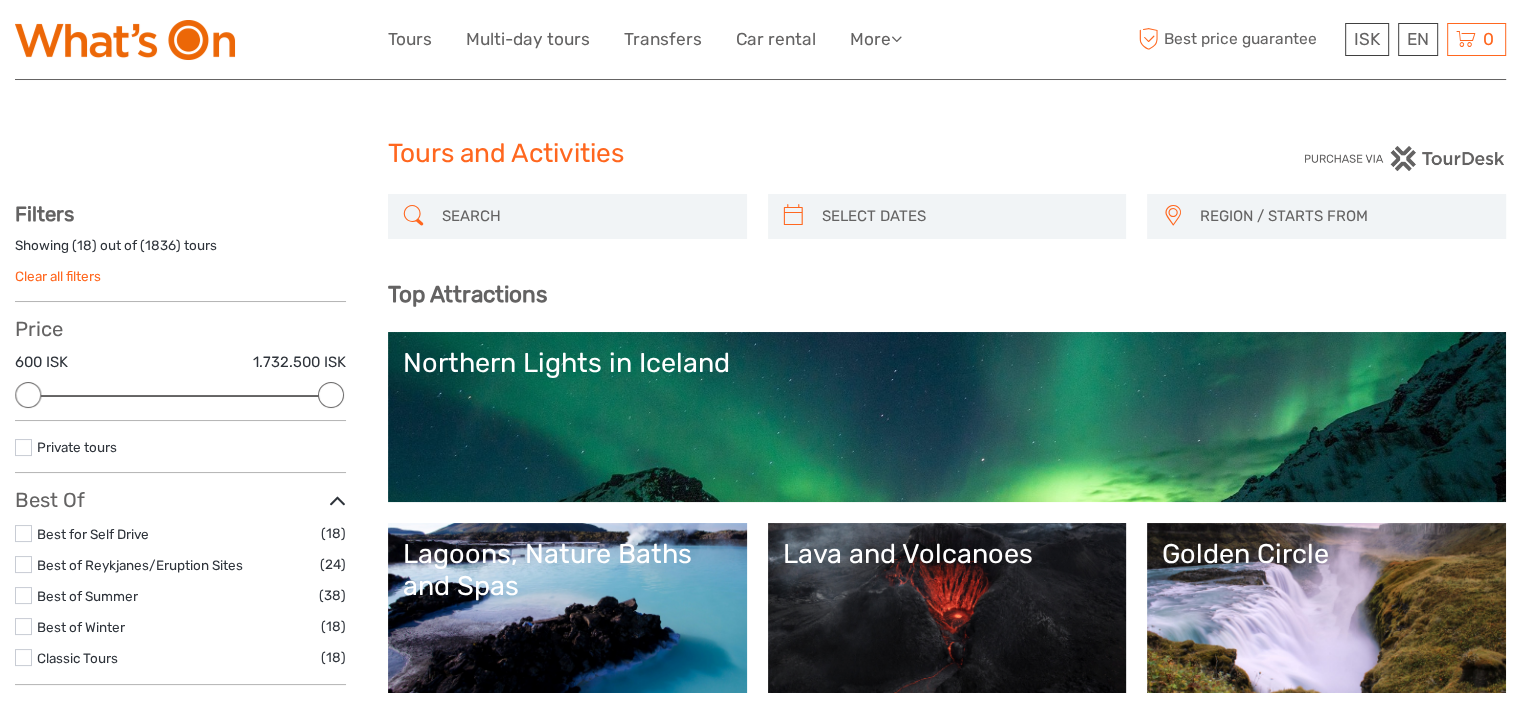 paste on "NEW - Golden Circle & the 2021-2025 Reykjanes Eruption Area - Airplane Tour from Reykjavík" 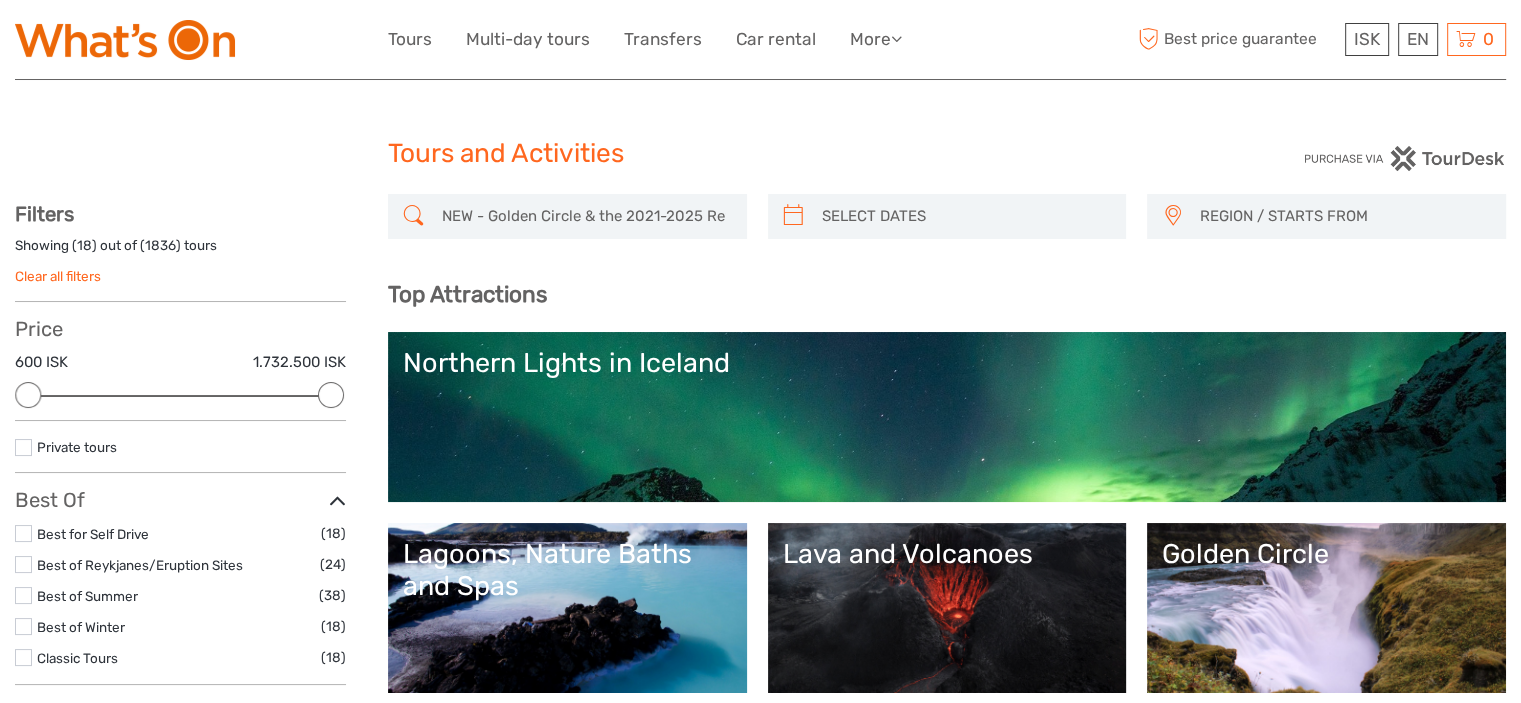 scroll, scrollTop: 0, scrollLeft: 361, axis: horizontal 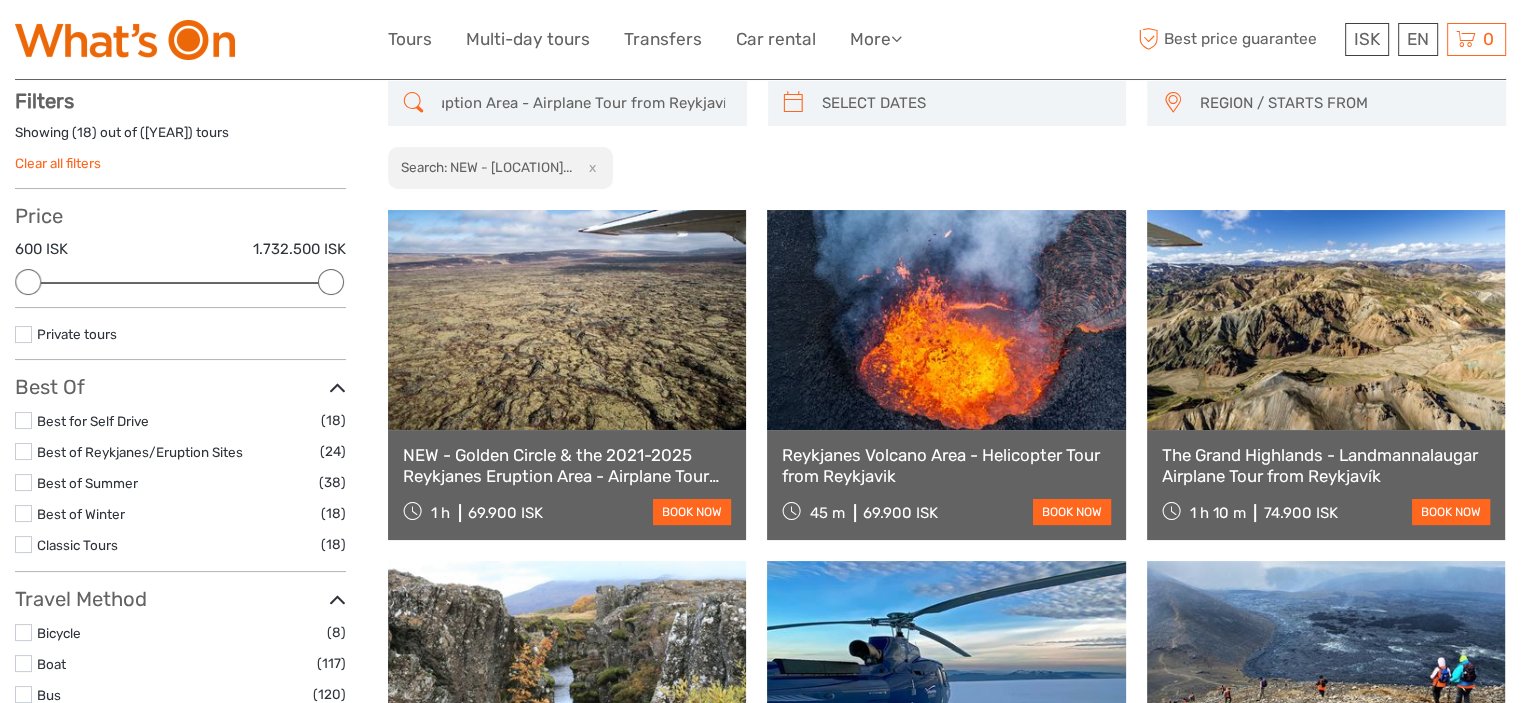 type on "NEW - Golden Circle & the 2021-2025 Reykjanes Eruption Area - Airplane Tour from Reykjavík" 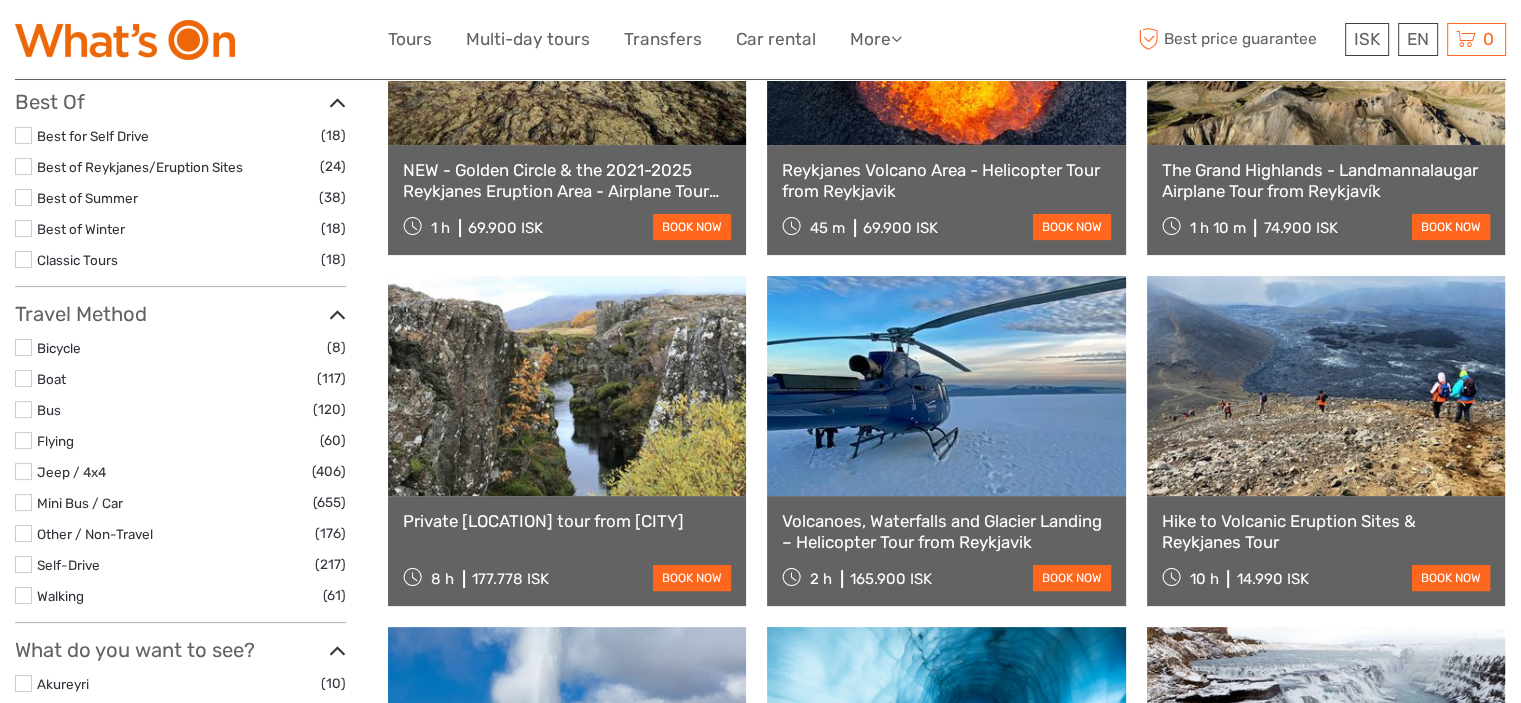 scroll, scrollTop: 113, scrollLeft: 0, axis: vertical 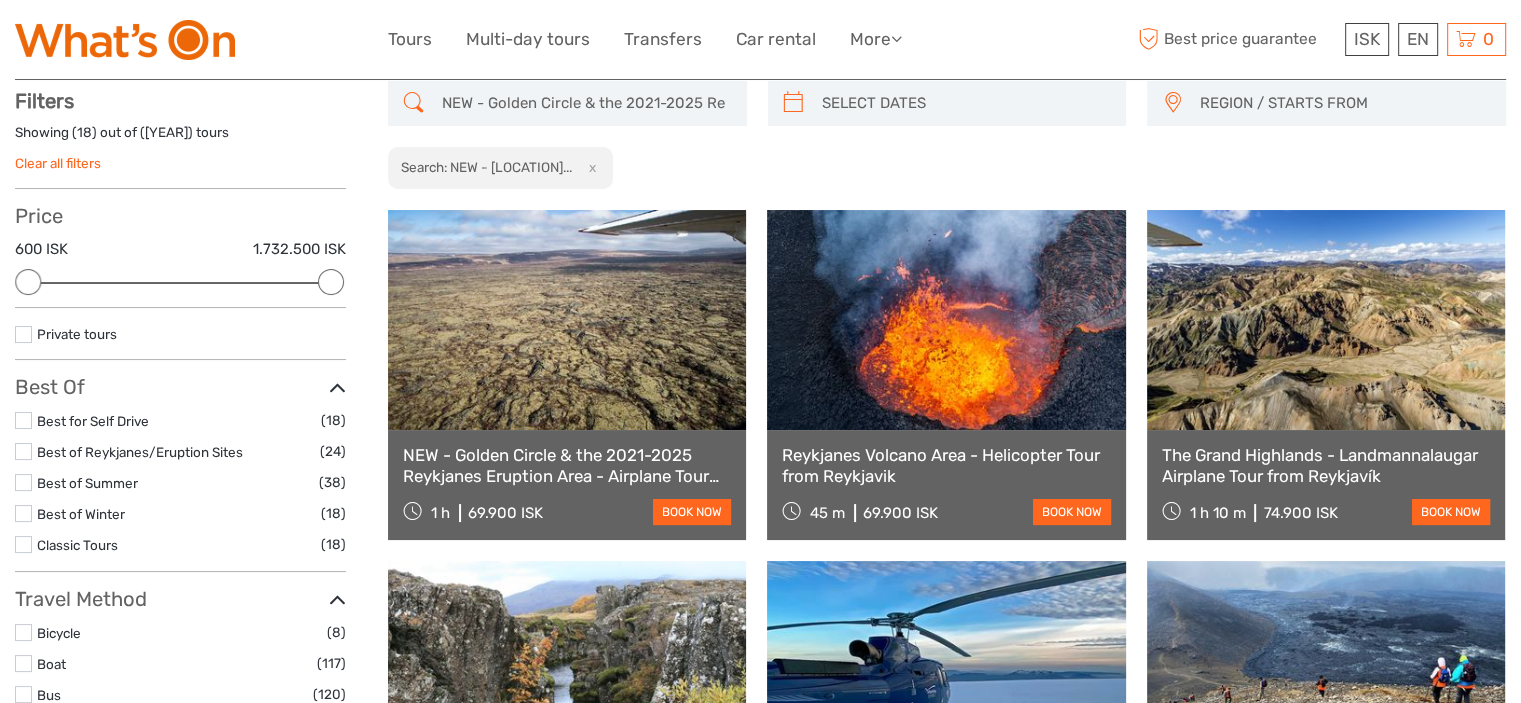 click at bounding box center (1326, 320) 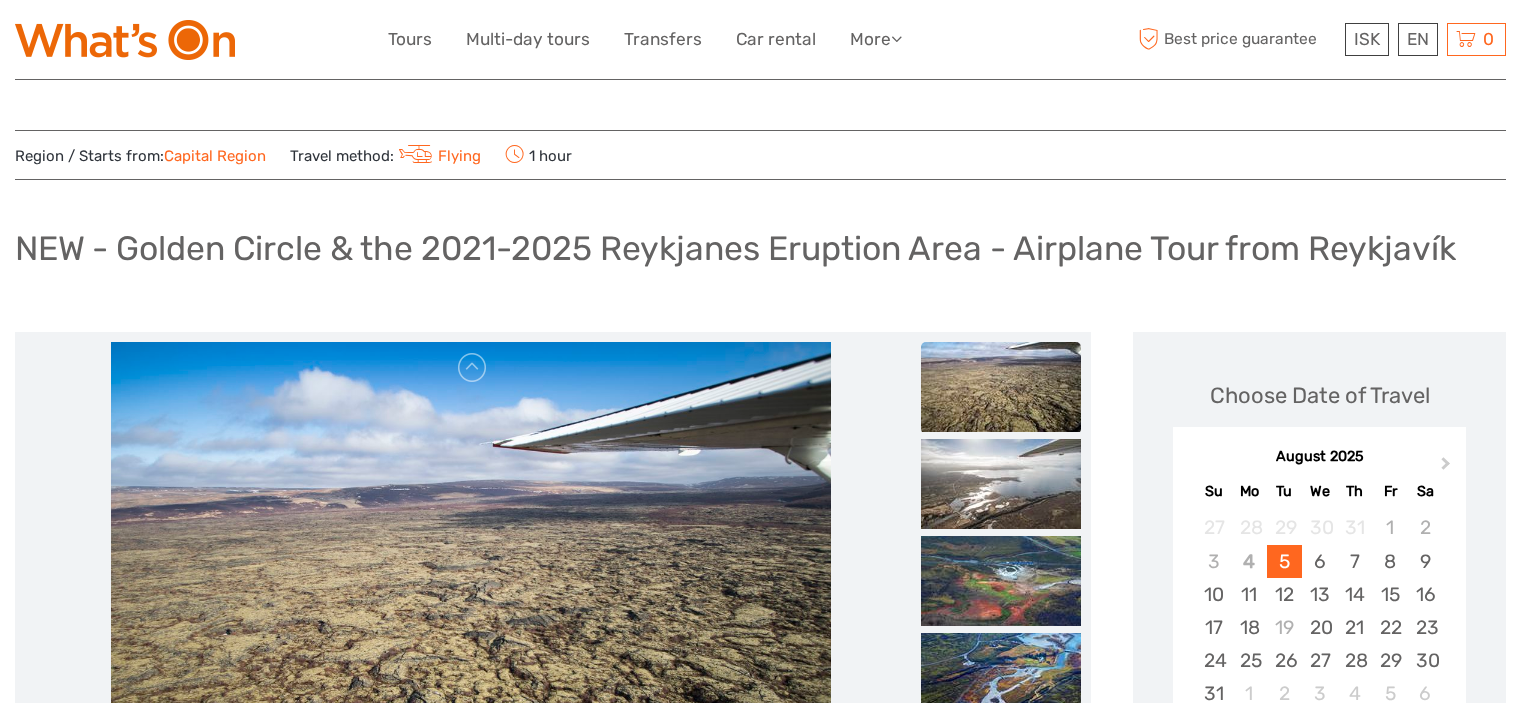 scroll, scrollTop: 0, scrollLeft: 0, axis: both 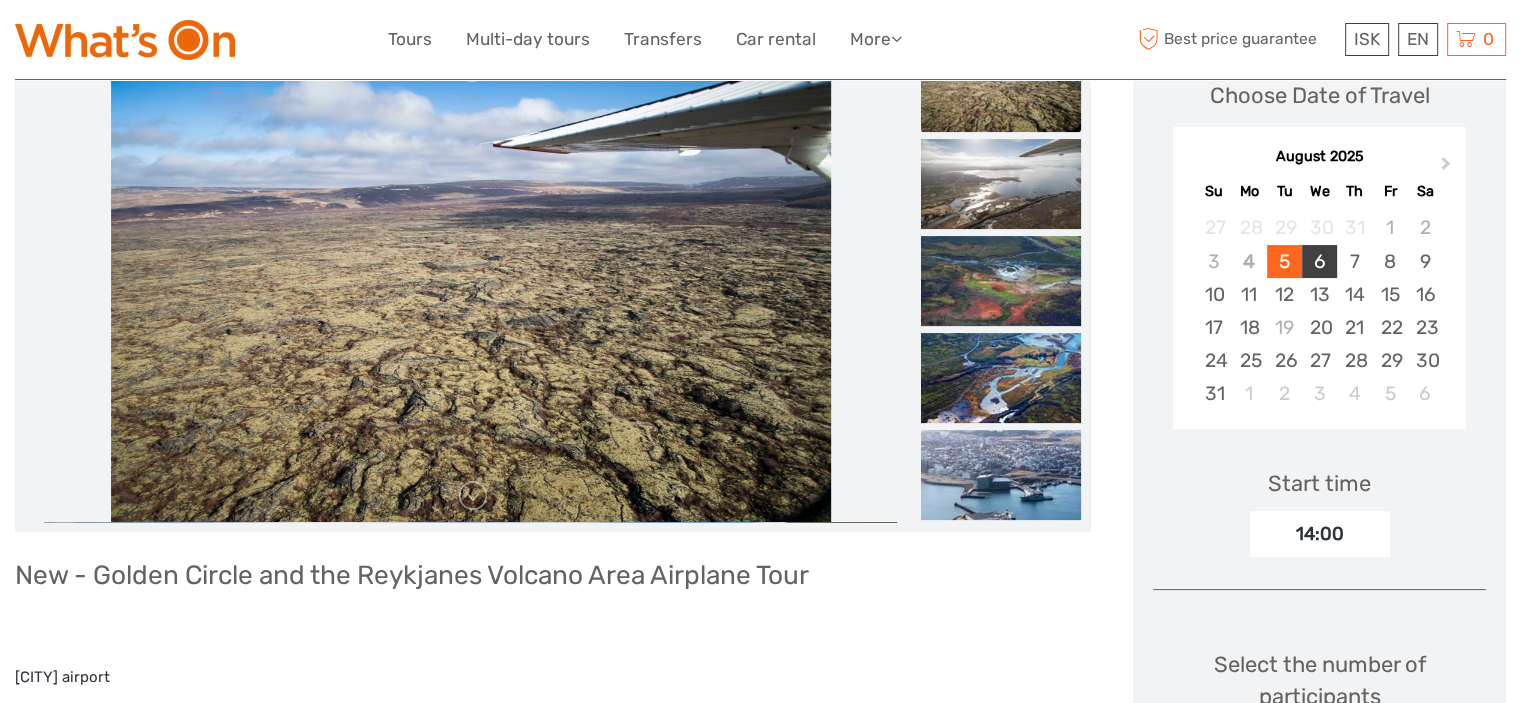 click on "6" at bounding box center (1319, 261) 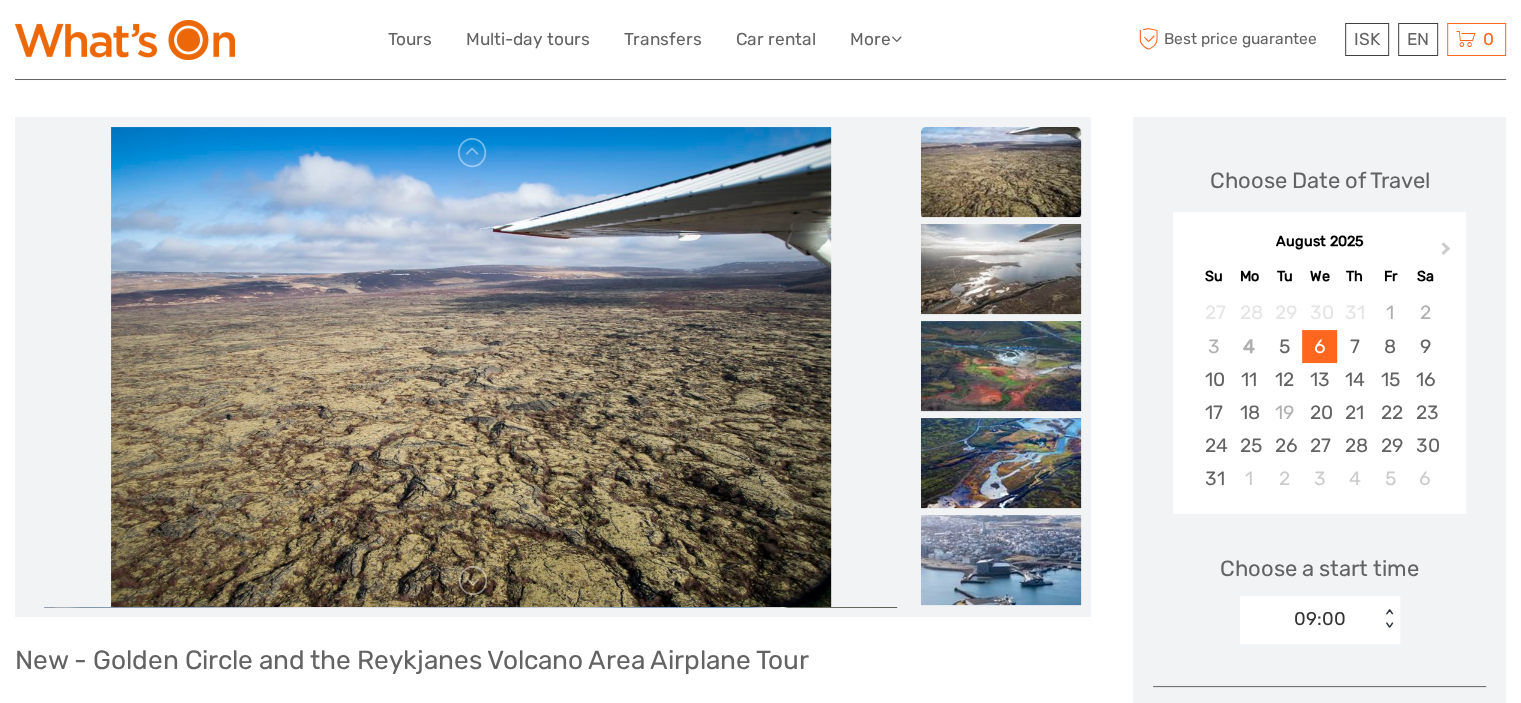 scroll, scrollTop: 200, scrollLeft: 0, axis: vertical 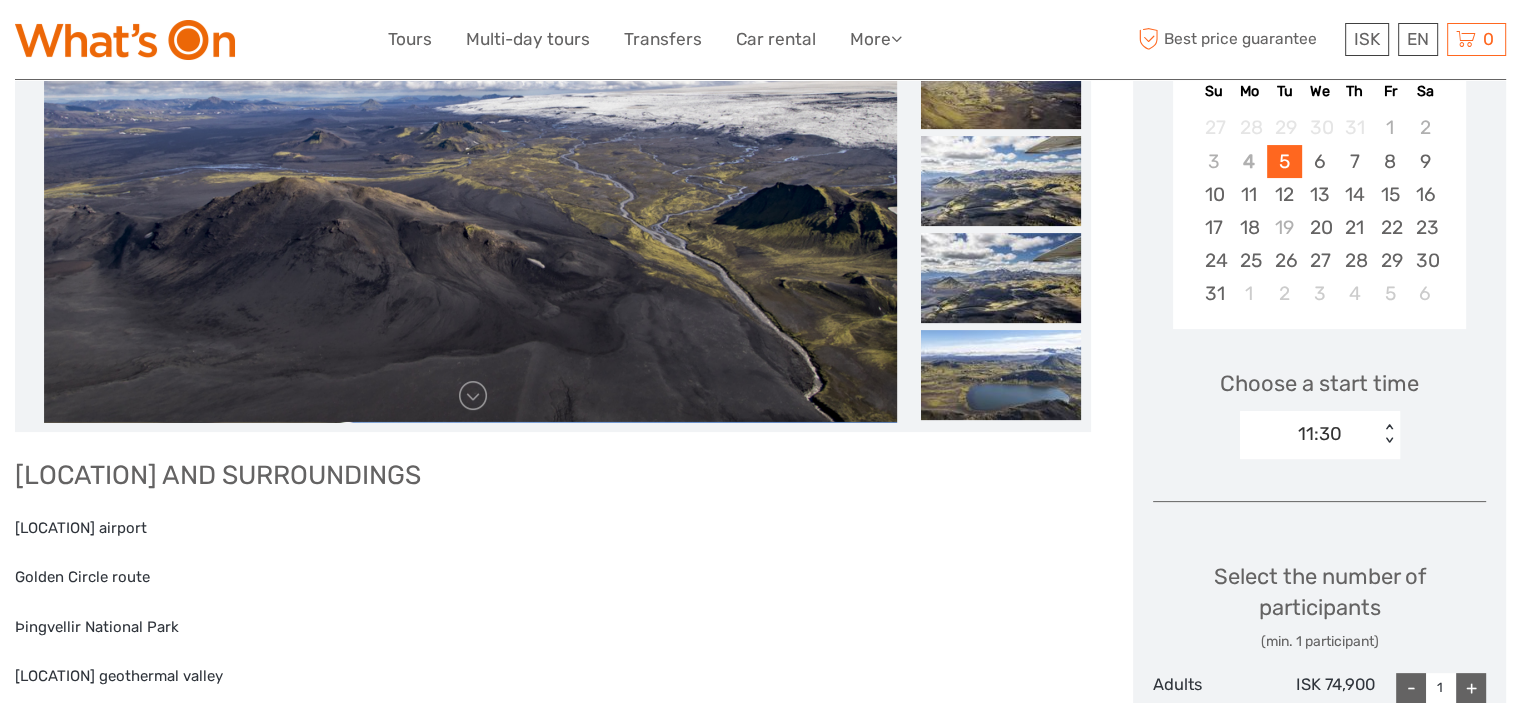 click on "11:30" at bounding box center (1320, 434) 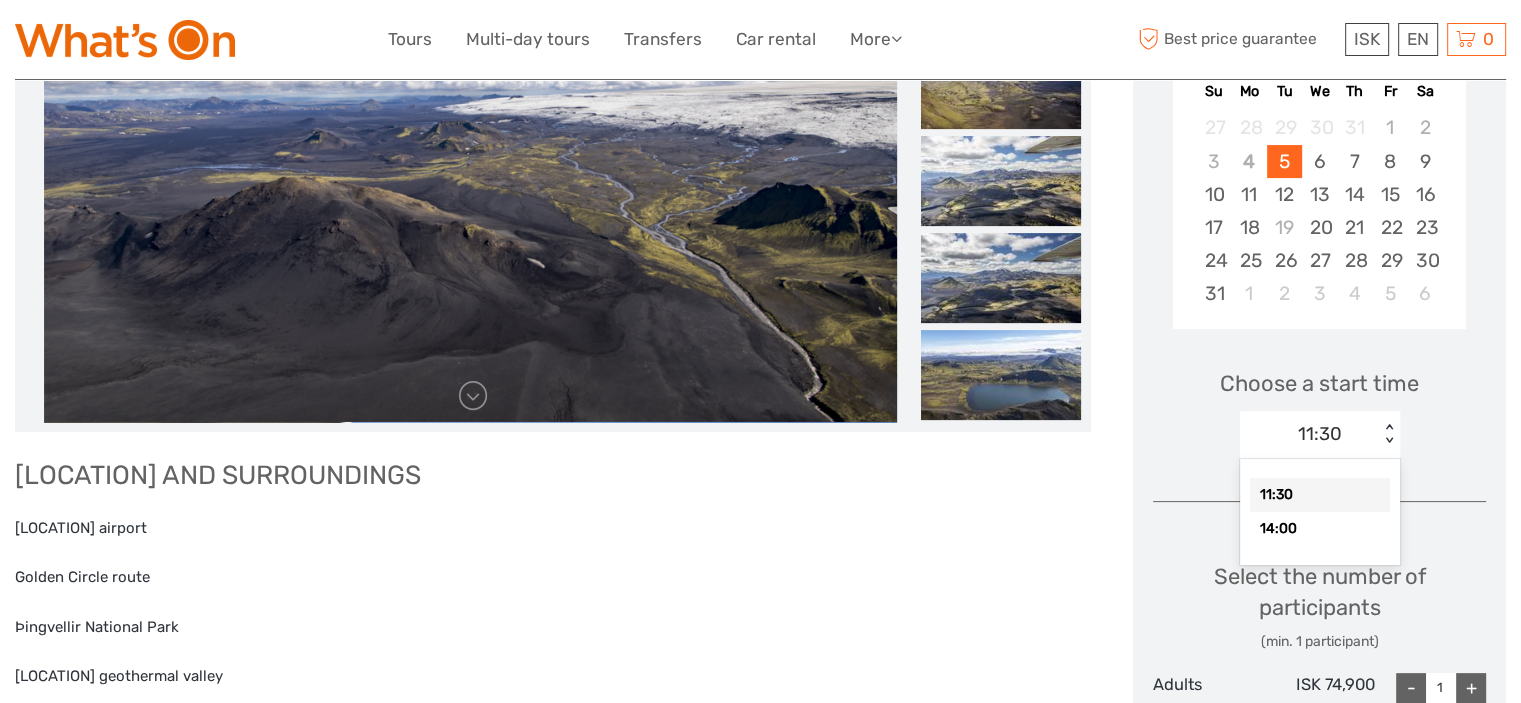 click on "Choose a start time option 11:30 selected, 1 of 2. 2 results available. Use Up and Down to choose options, press Enter to select the currently focused option, press Escape to exit the menu, press Tab to select the option and exit the menu. 11:30 < > 11:30 14:00" at bounding box center (1319, 405) 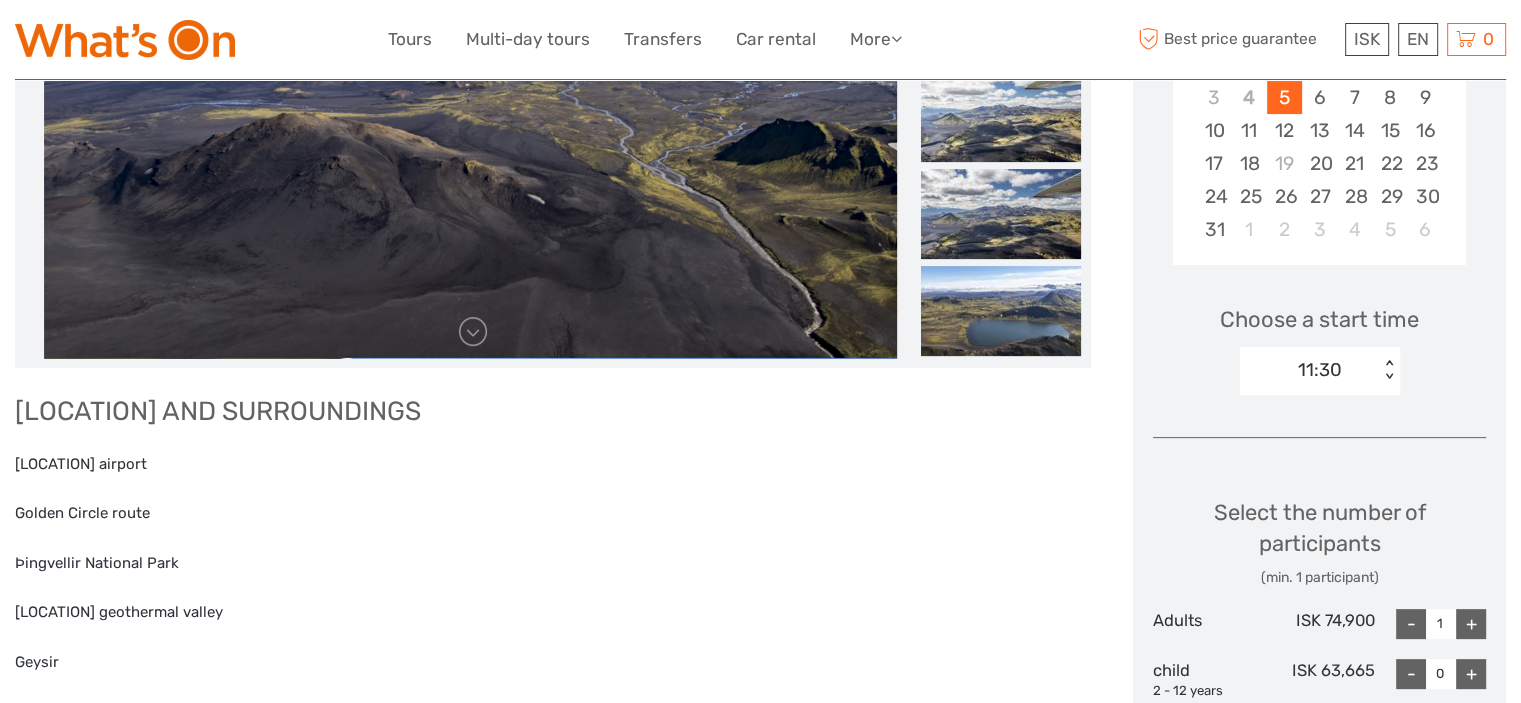 scroll, scrollTop: 500, scrollLeft: 0, axis: vertical 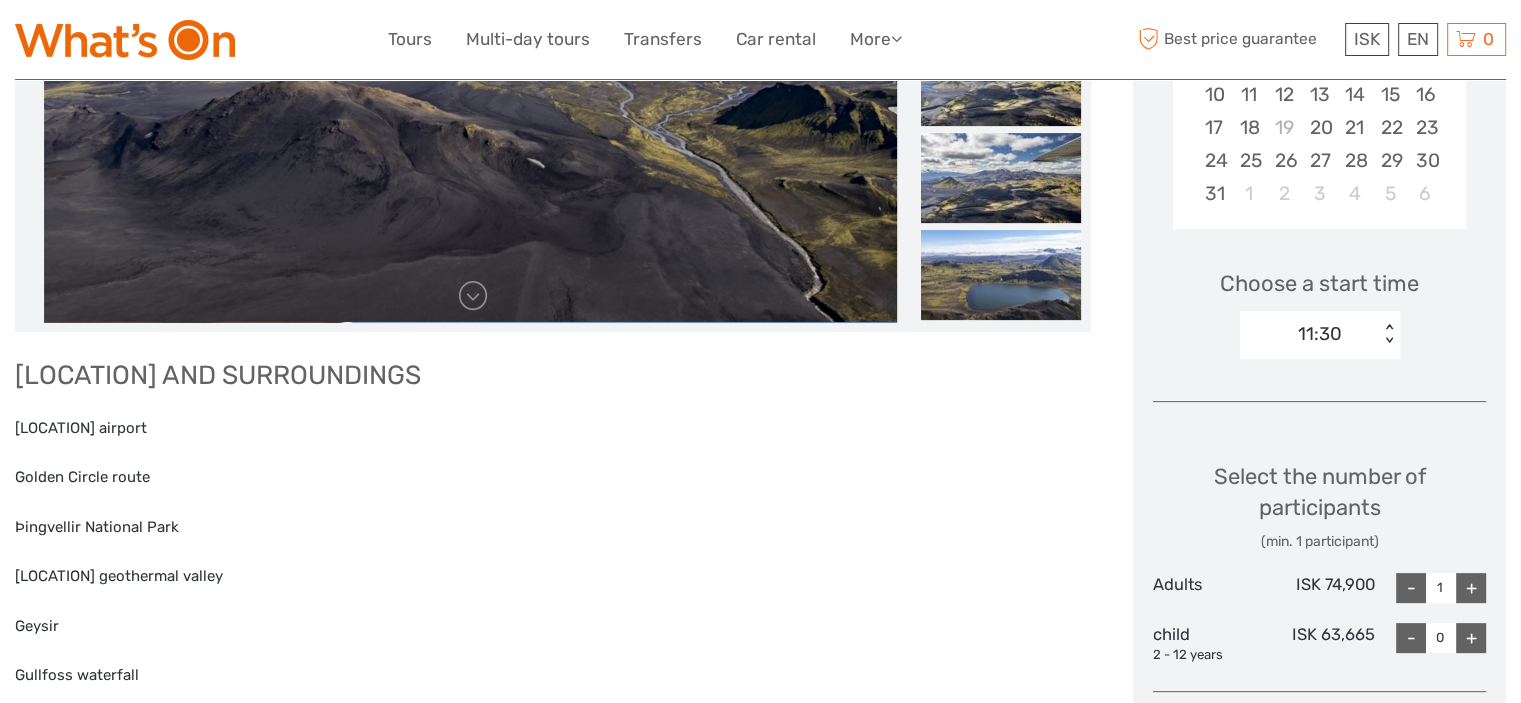 click on "+" at bounding box center [1471, 588] 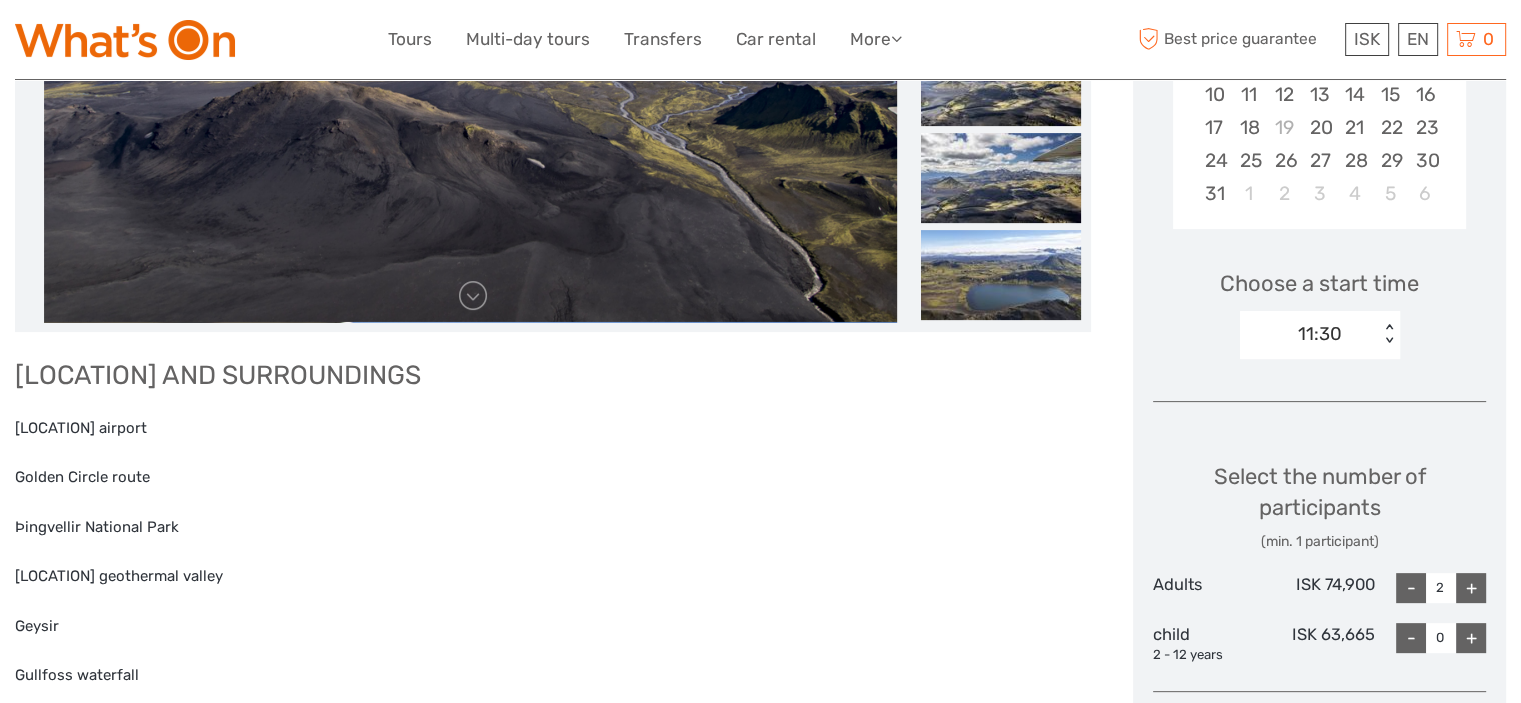 click on "+" at bounding box center (1471, 588) 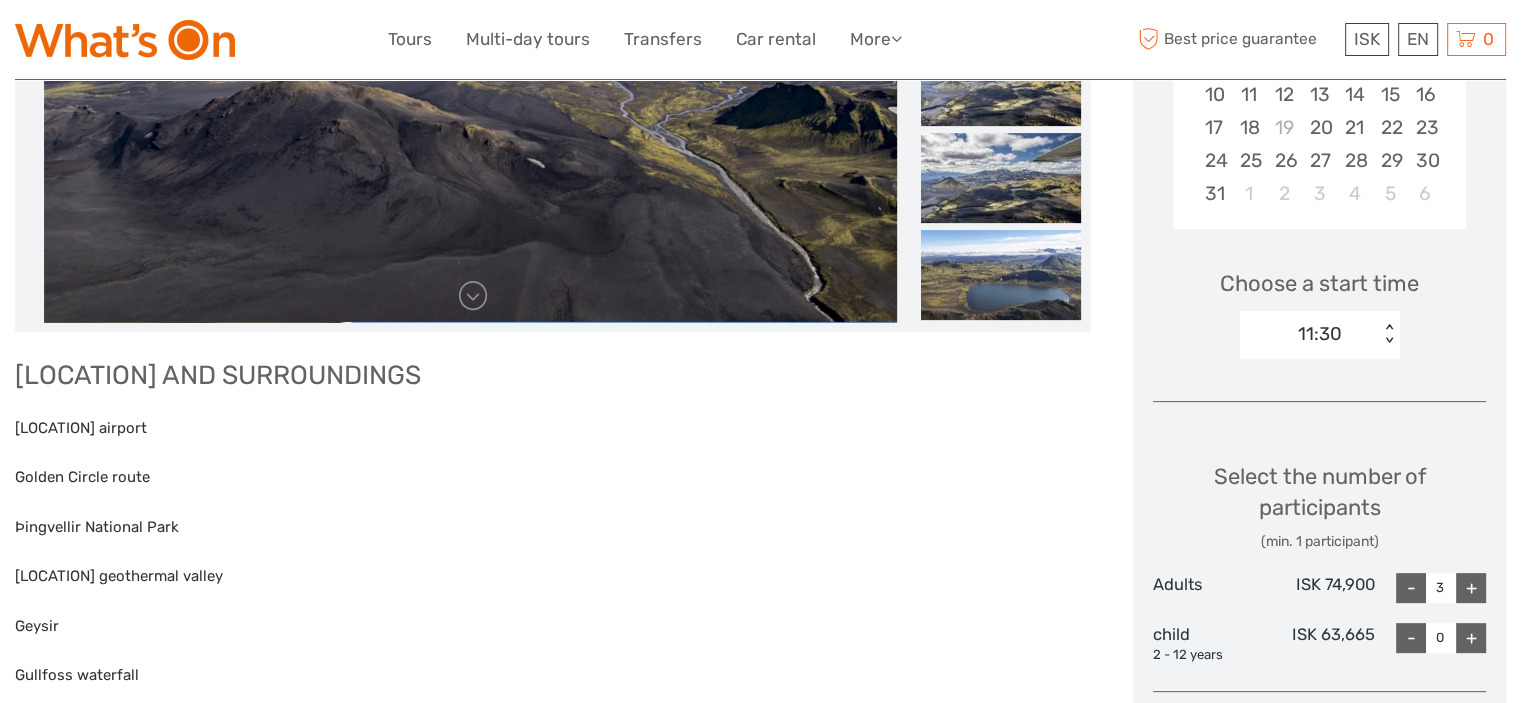 click on "+" at bounding box center (1471, 588) 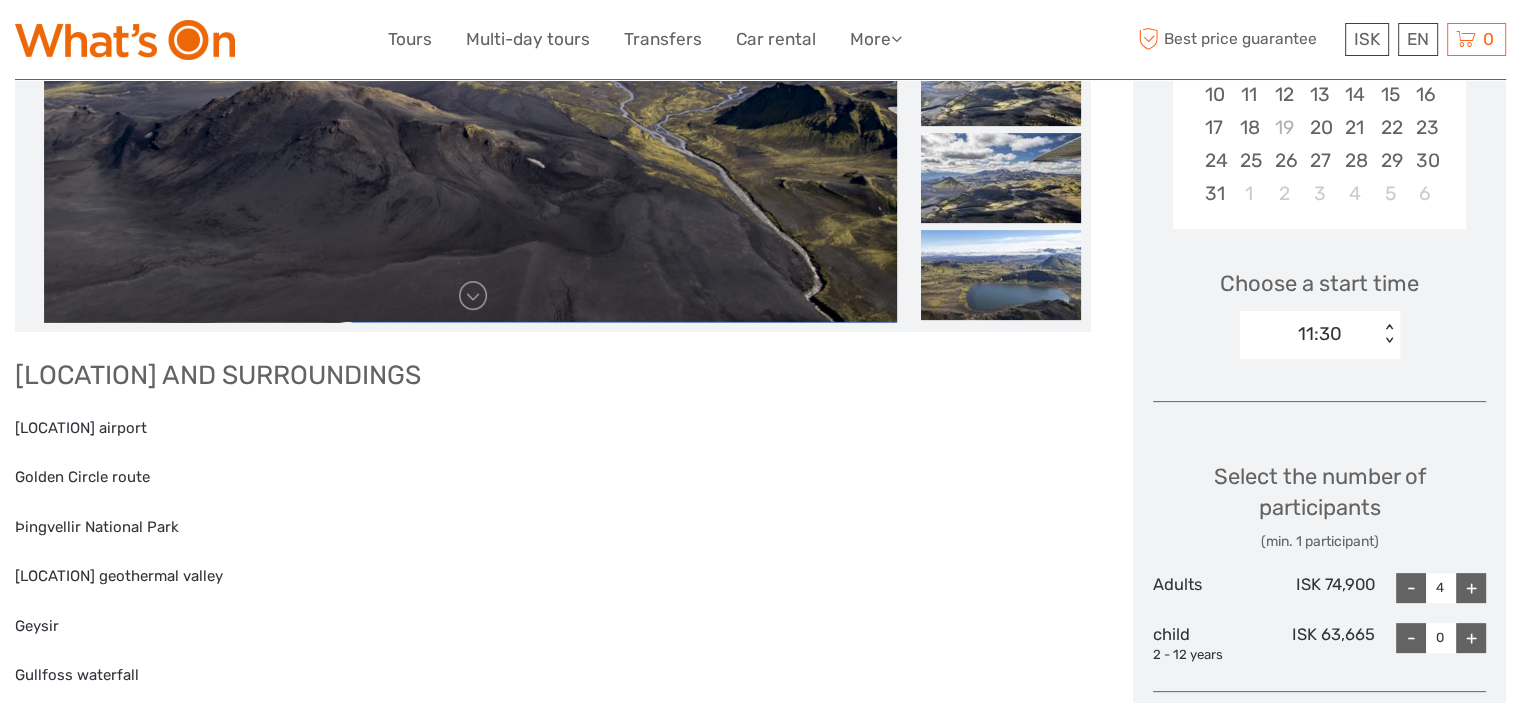 click on "+" at bounding box center [1471, 588] 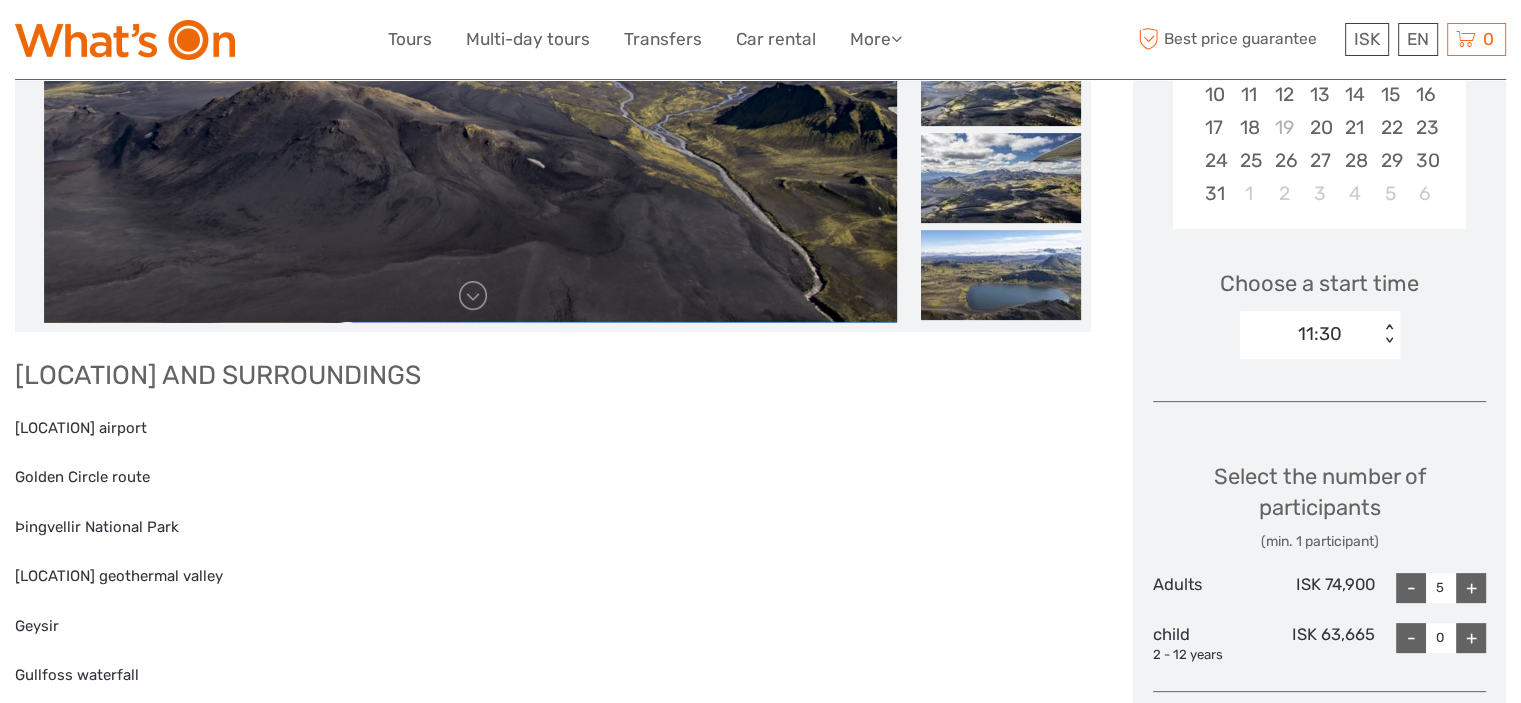 click on "+" at bounding box center (1471, 588) 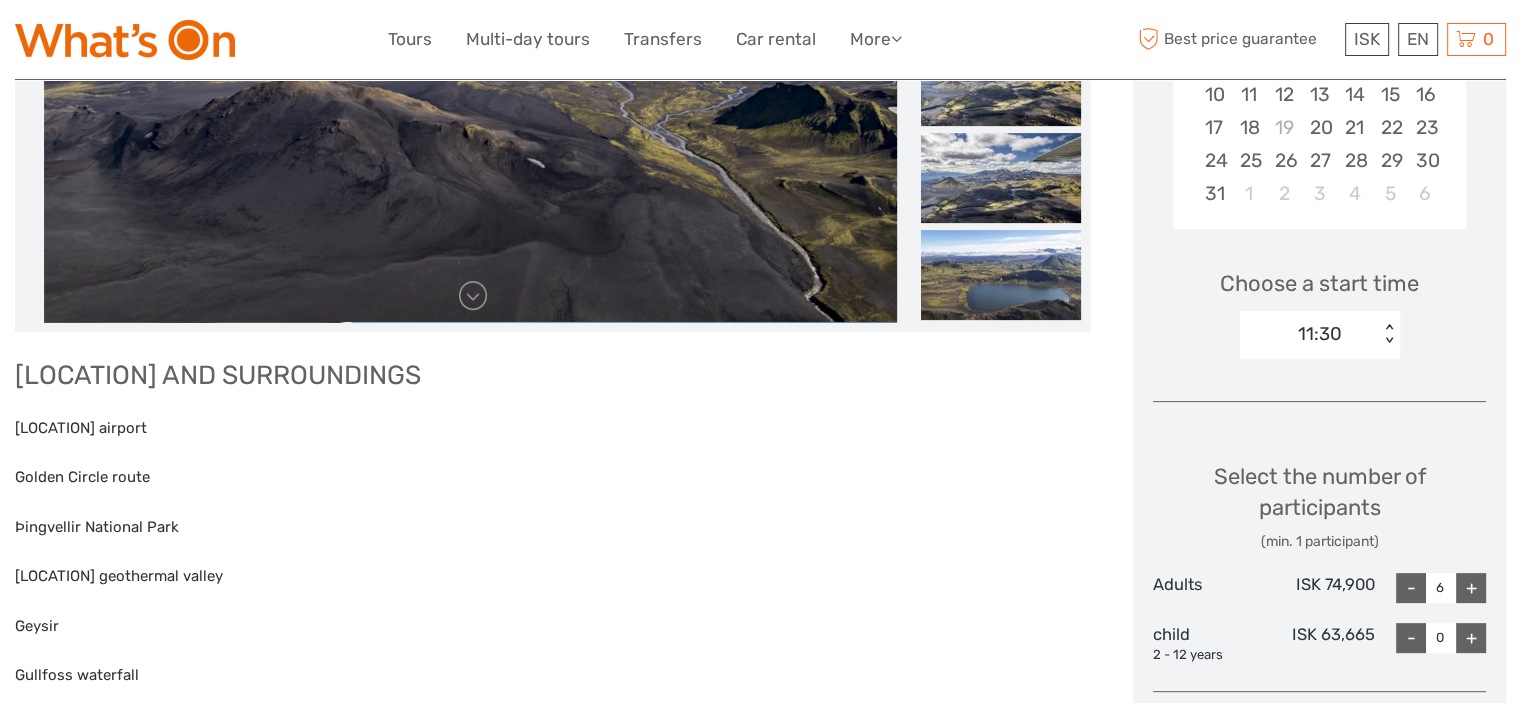click on "+" at bounding box center [1471, 588] 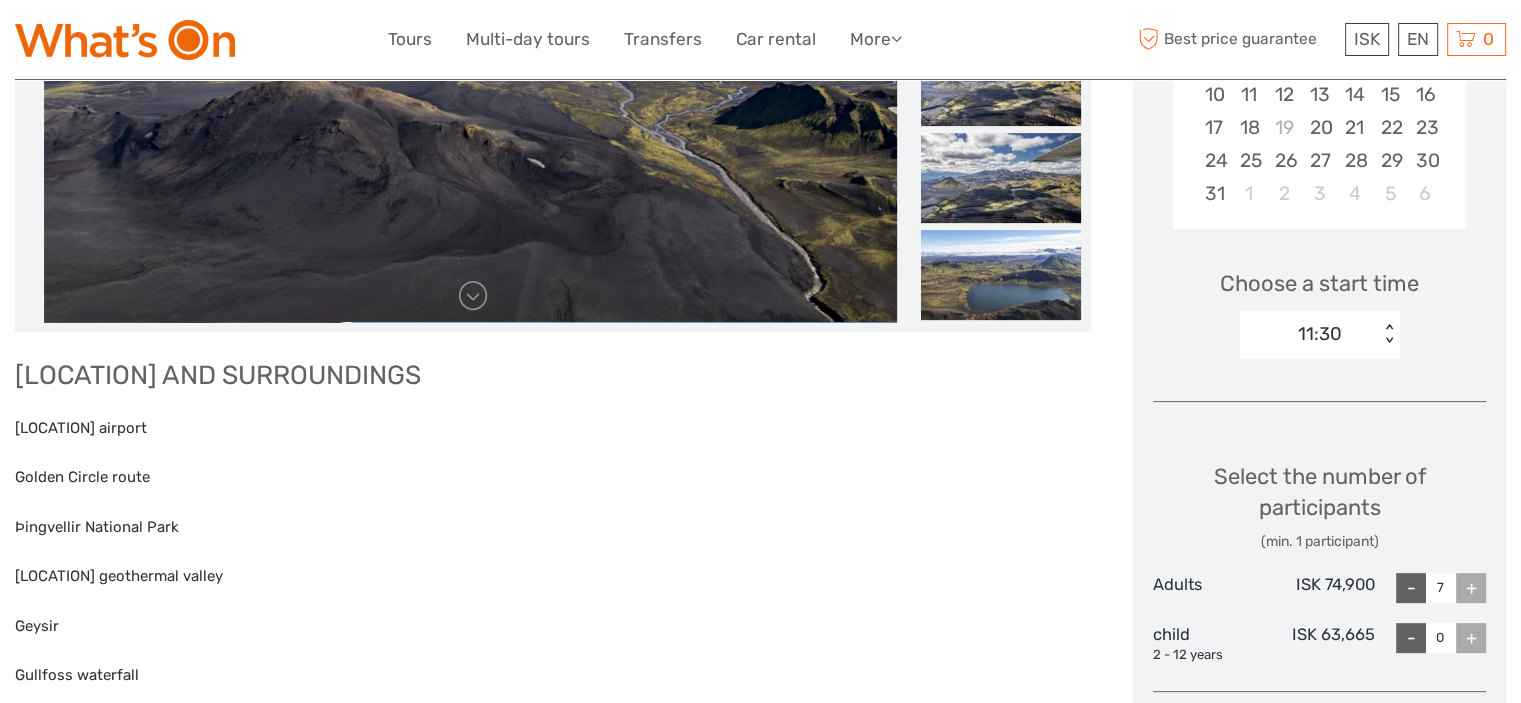 click on "+" at bounding box center [1471, 588] 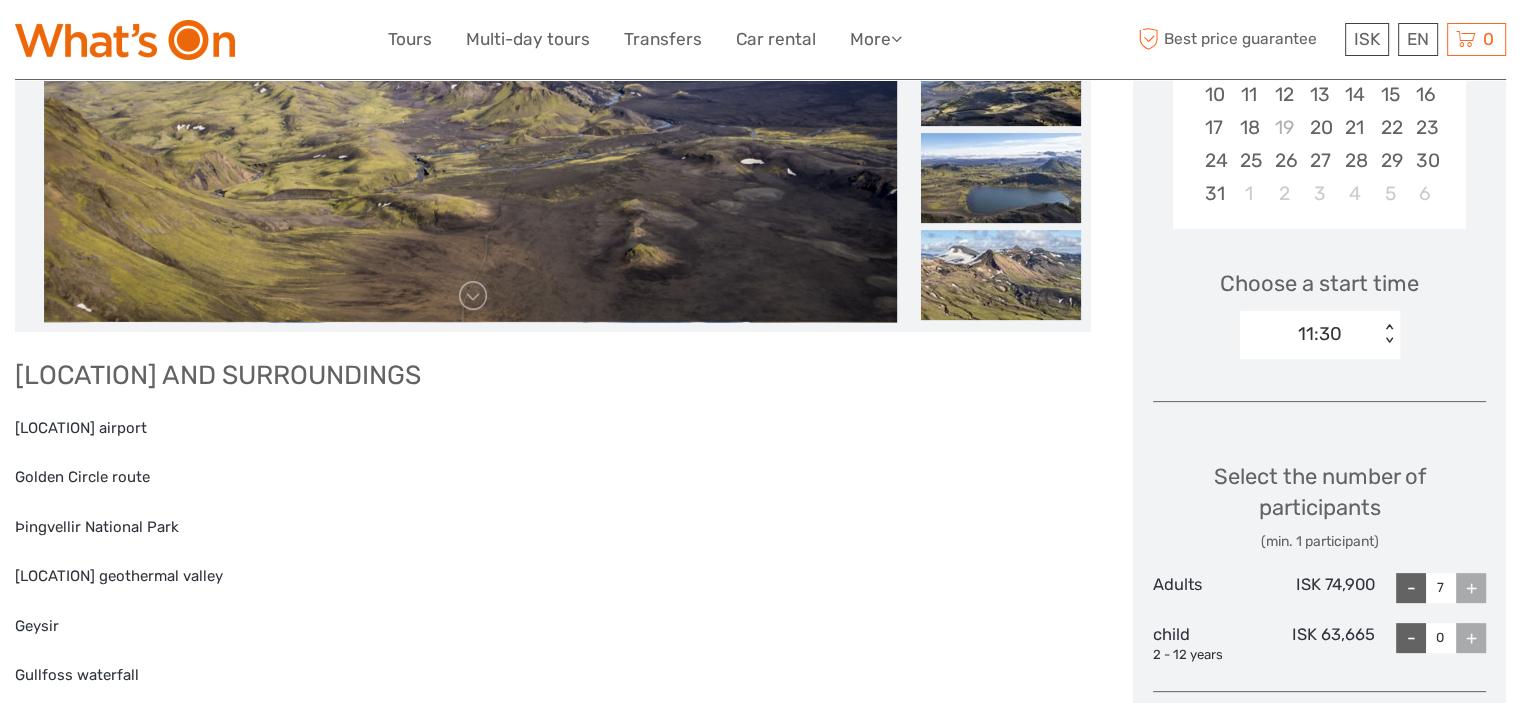 click on "-" at bounding box center (1411, 588) 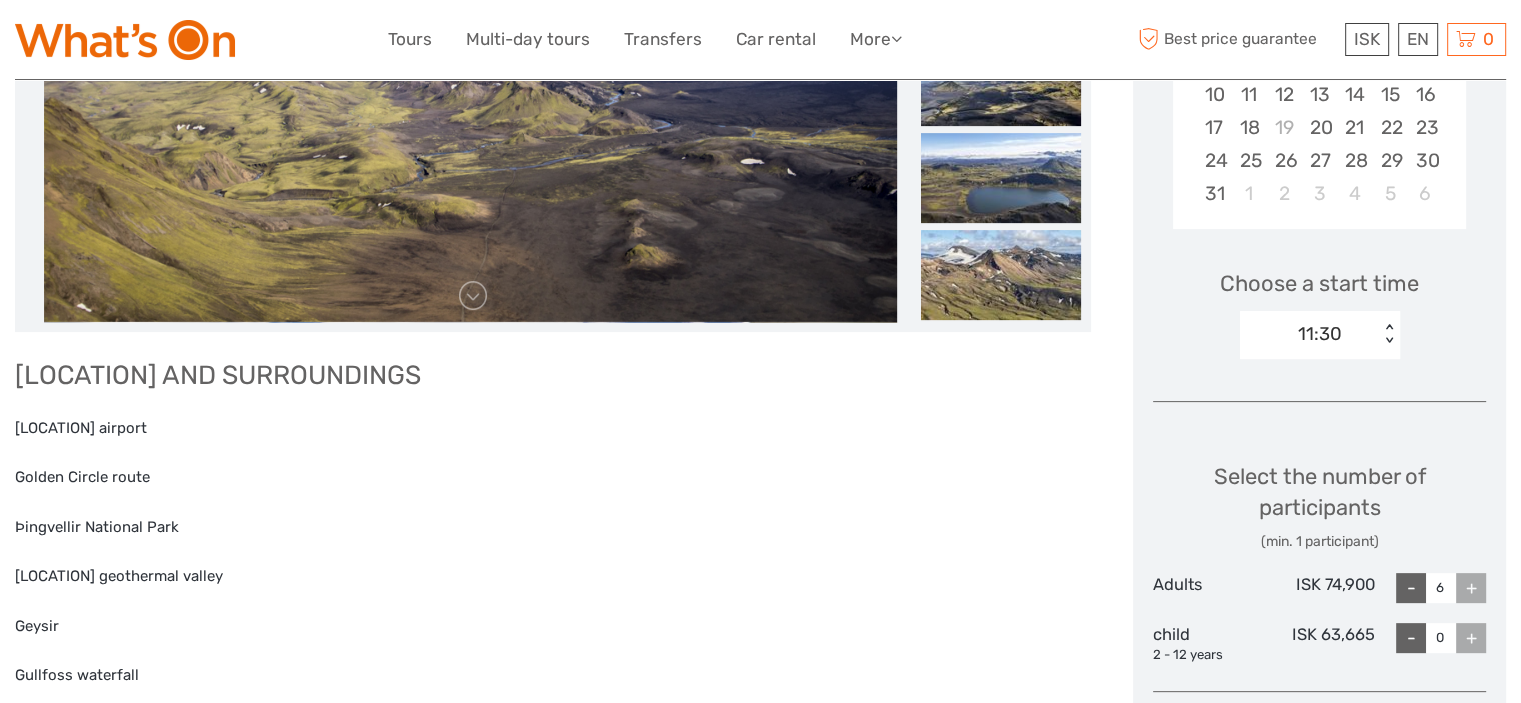 click on "-" at bounding box center [1411, 588] 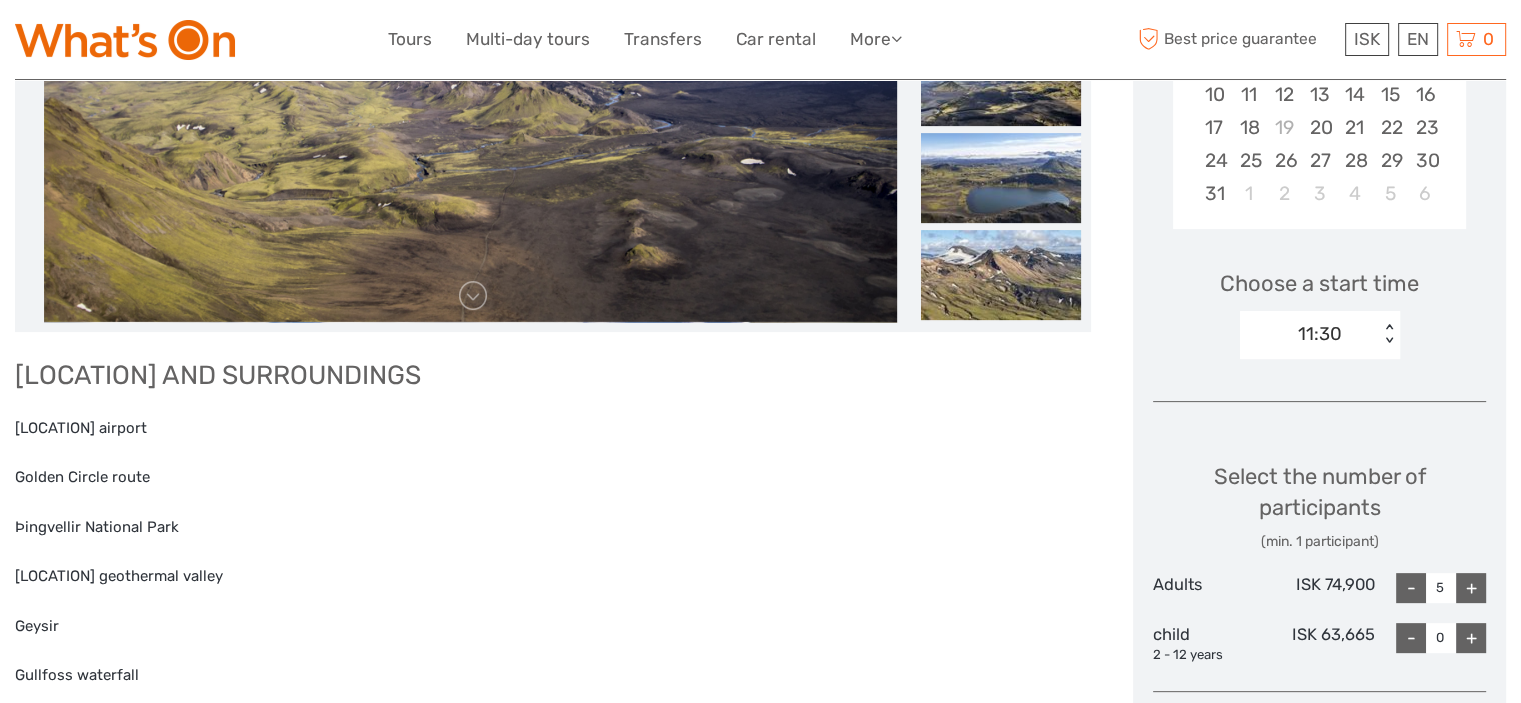 click on "-" at bounding box center (1411, 588) 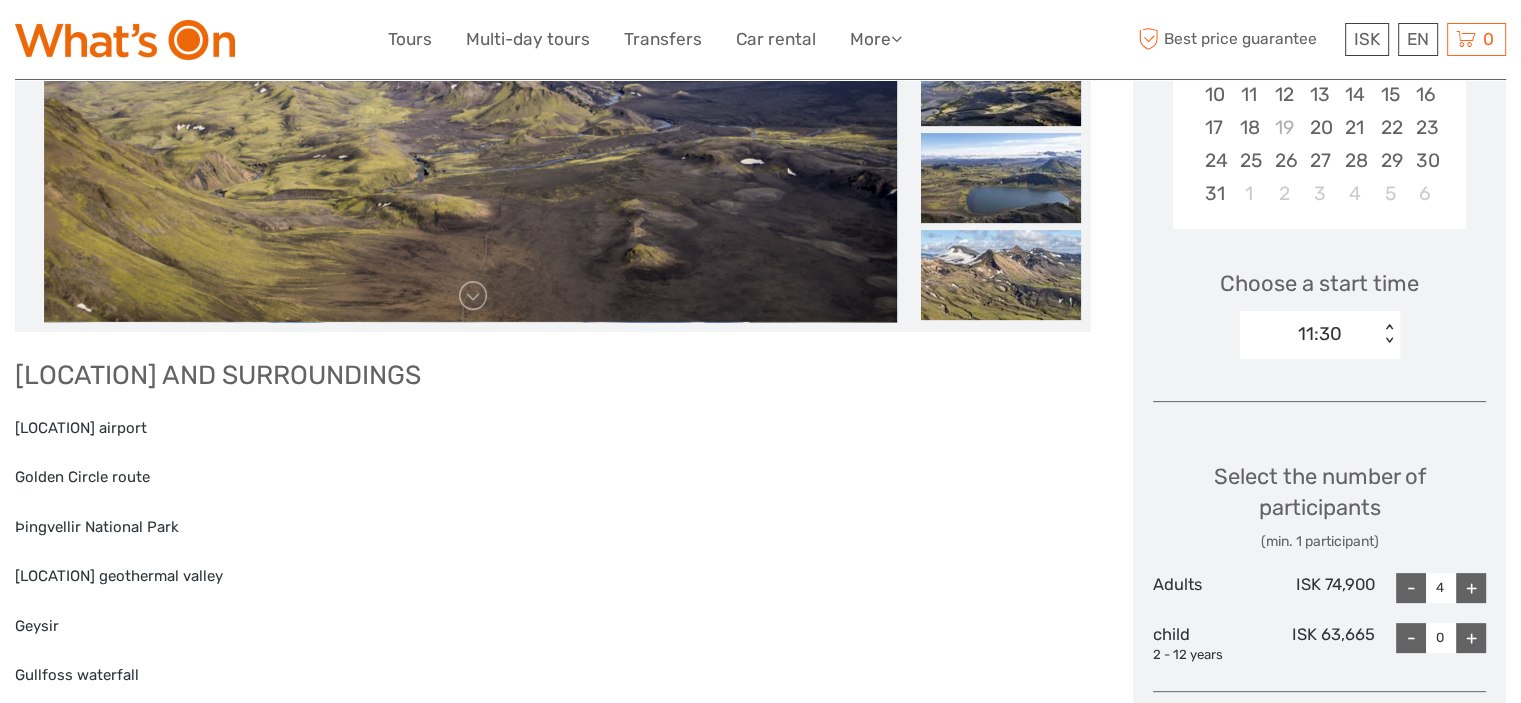 click on "-" at bounding box center [1411, 588] 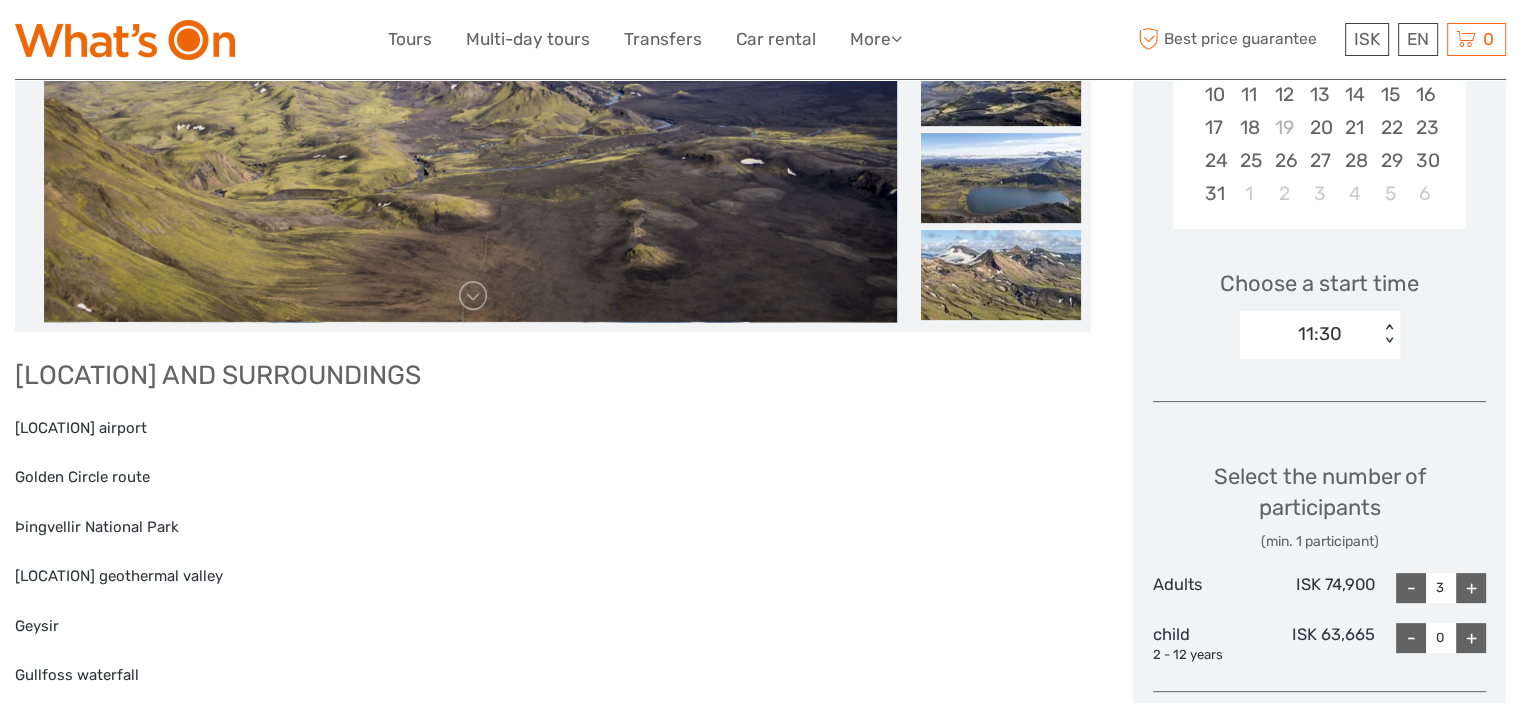 click on "-" at bounding box center [1411, 588] 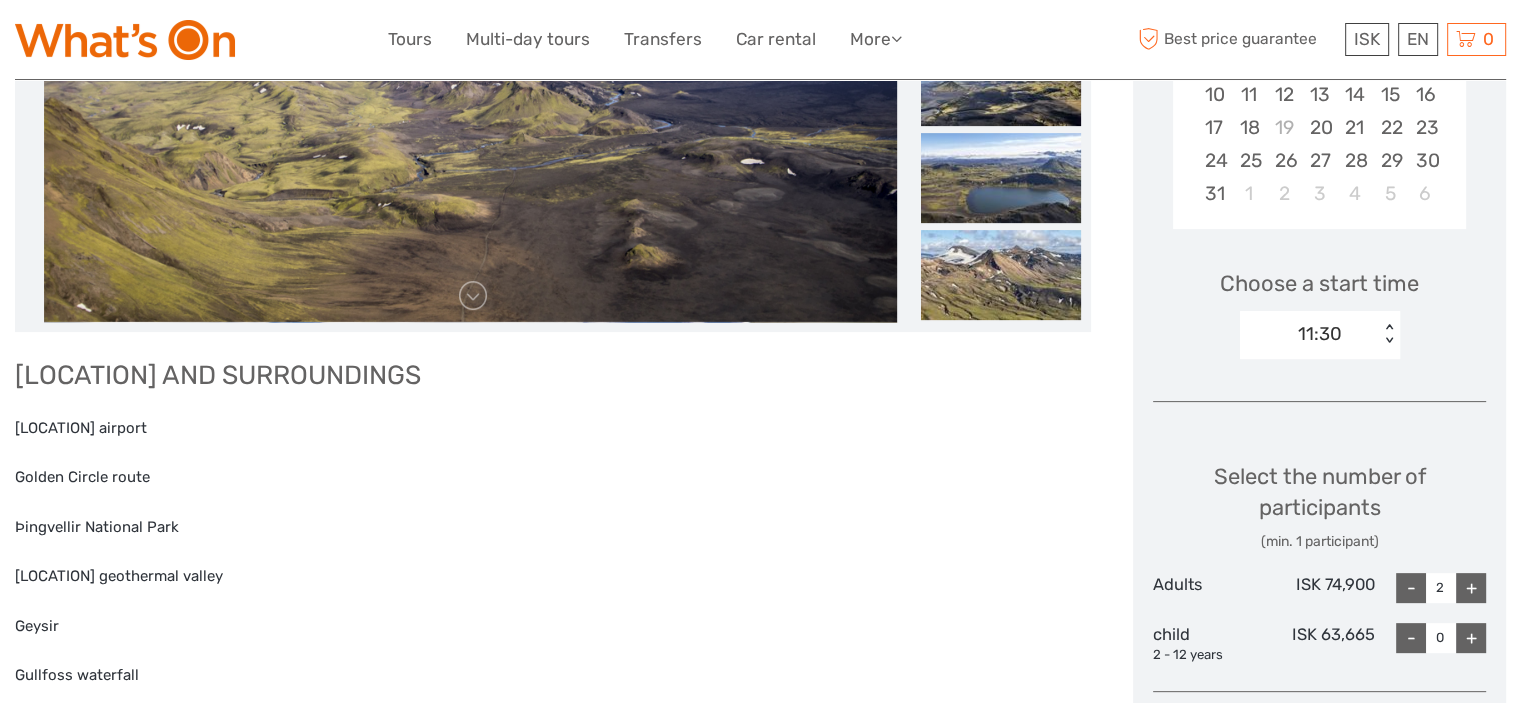 click on "-" at bounding box center [1411, 588] 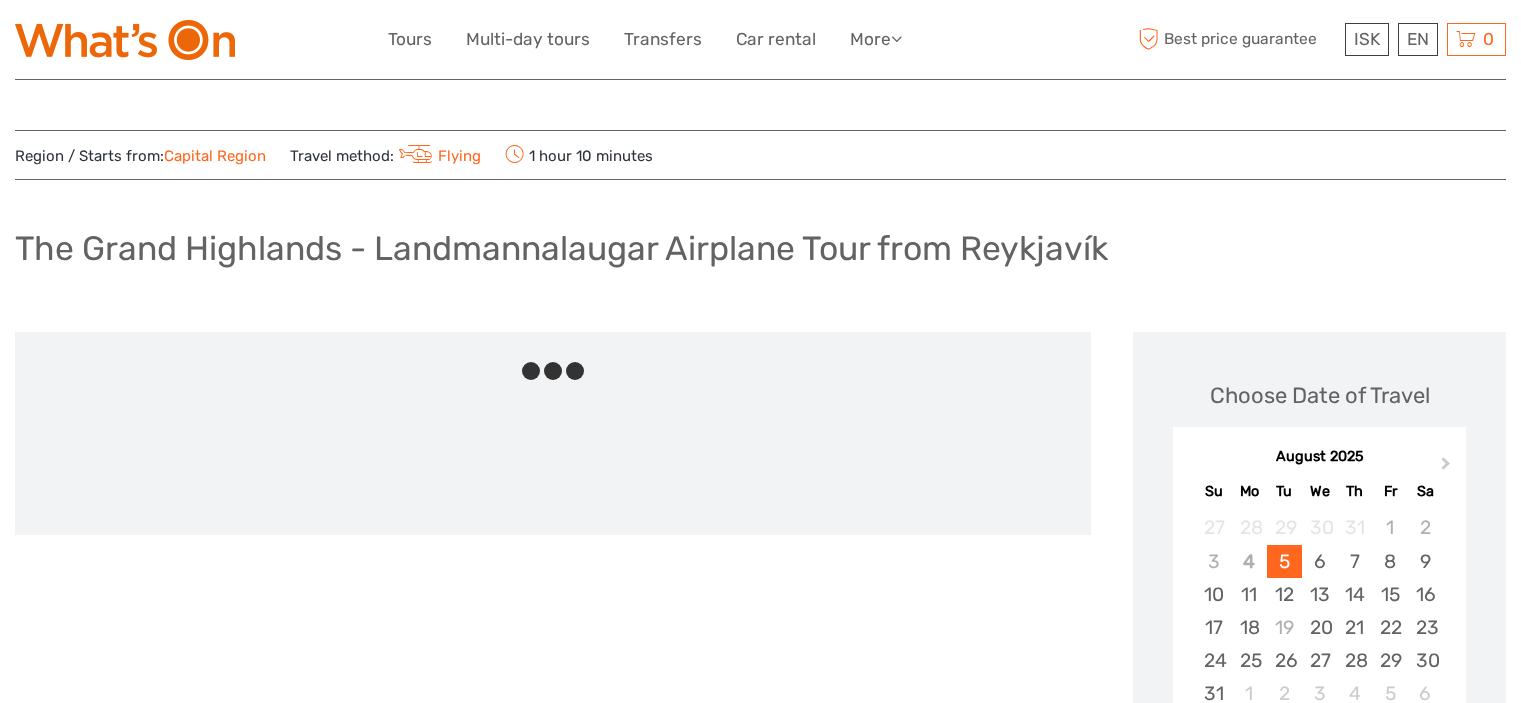 scroll, scrollTop: 0, scrollLeft: 0, axis: both 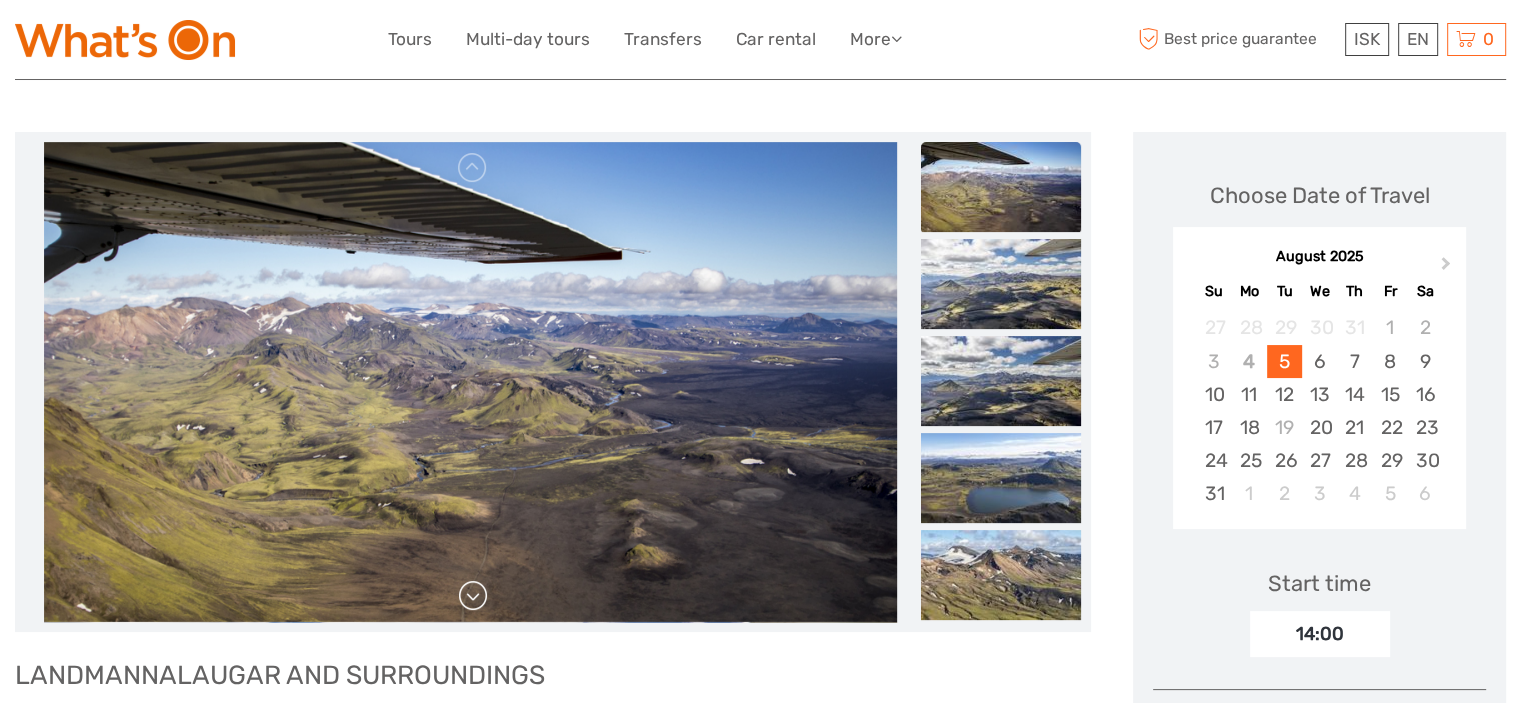 click at bounding box center (473, 596) 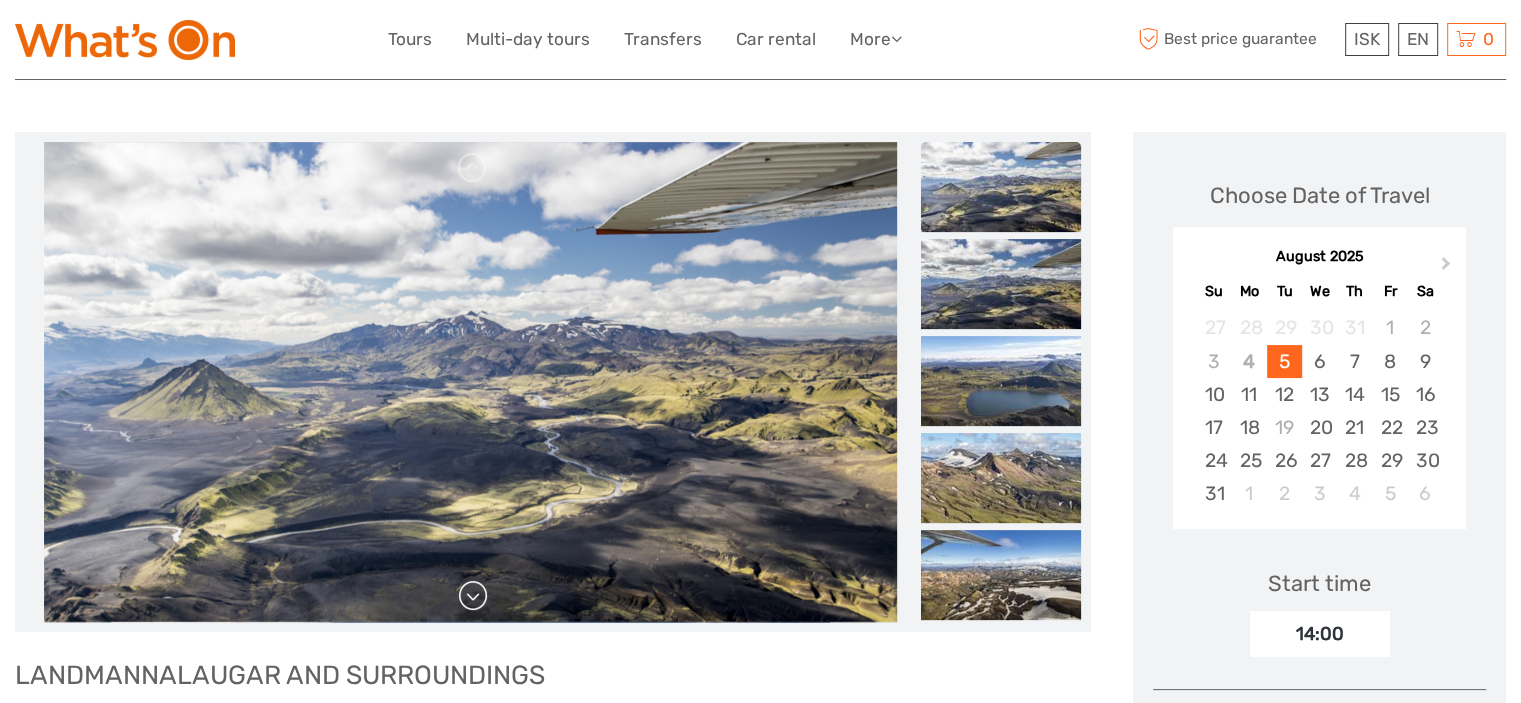 click at bounding box center [473, 596] 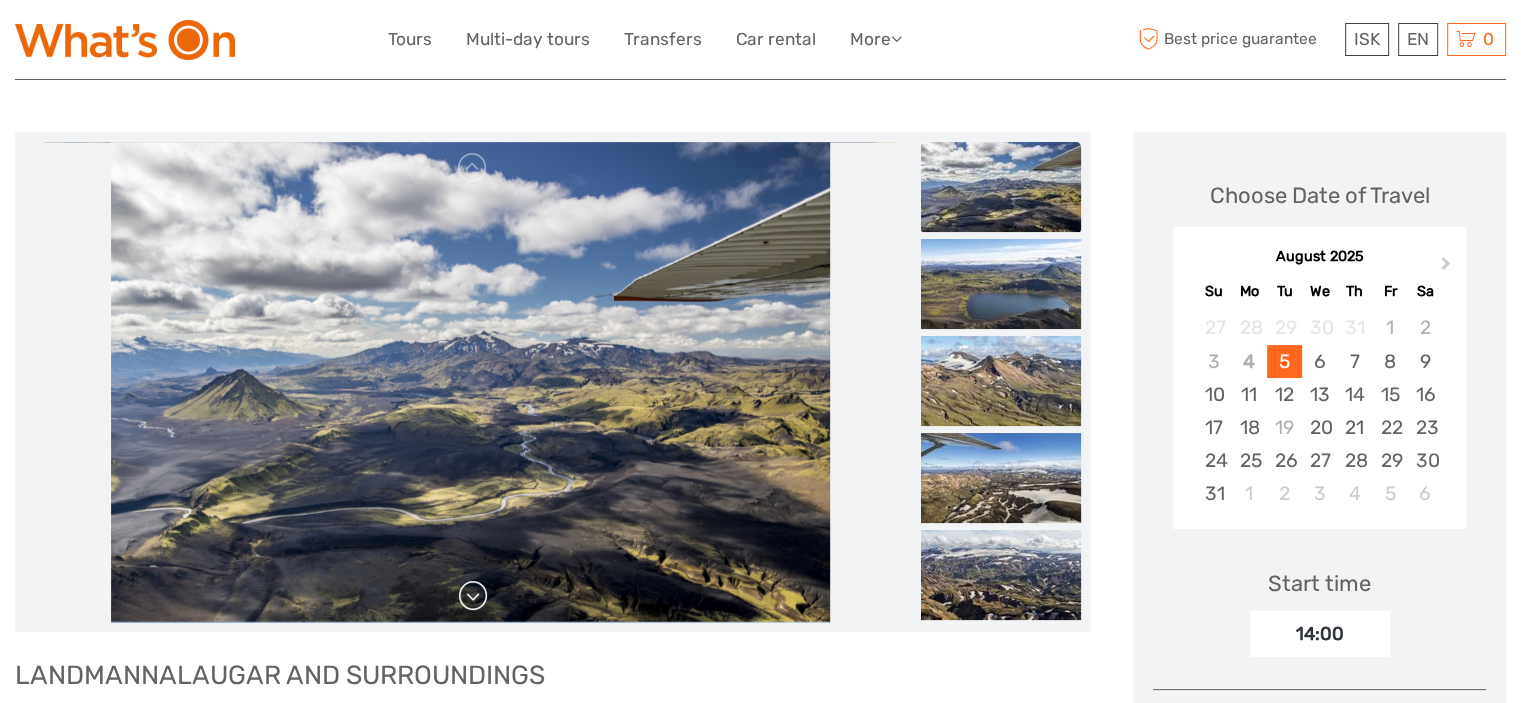 click at bounding box center [473, 596] 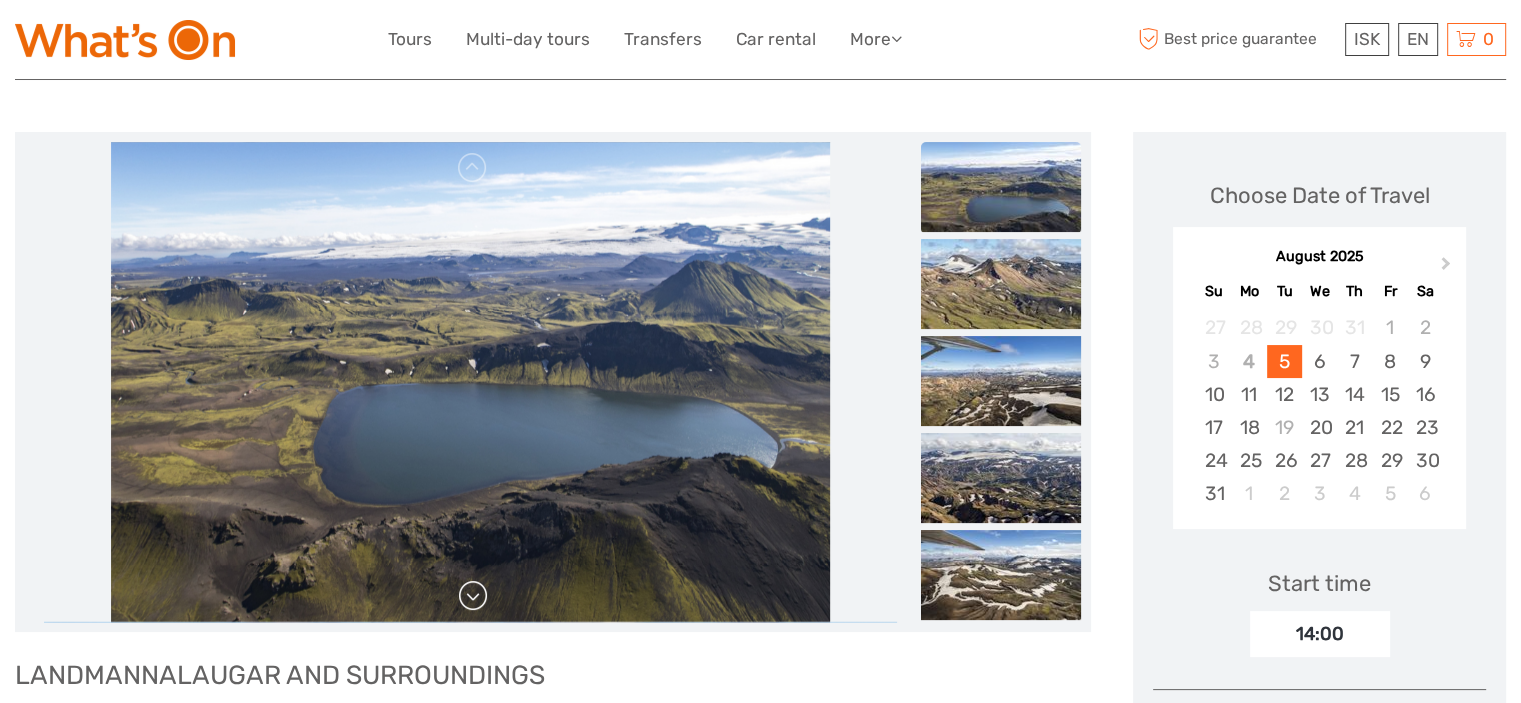 click at bounding box center [473, 596] 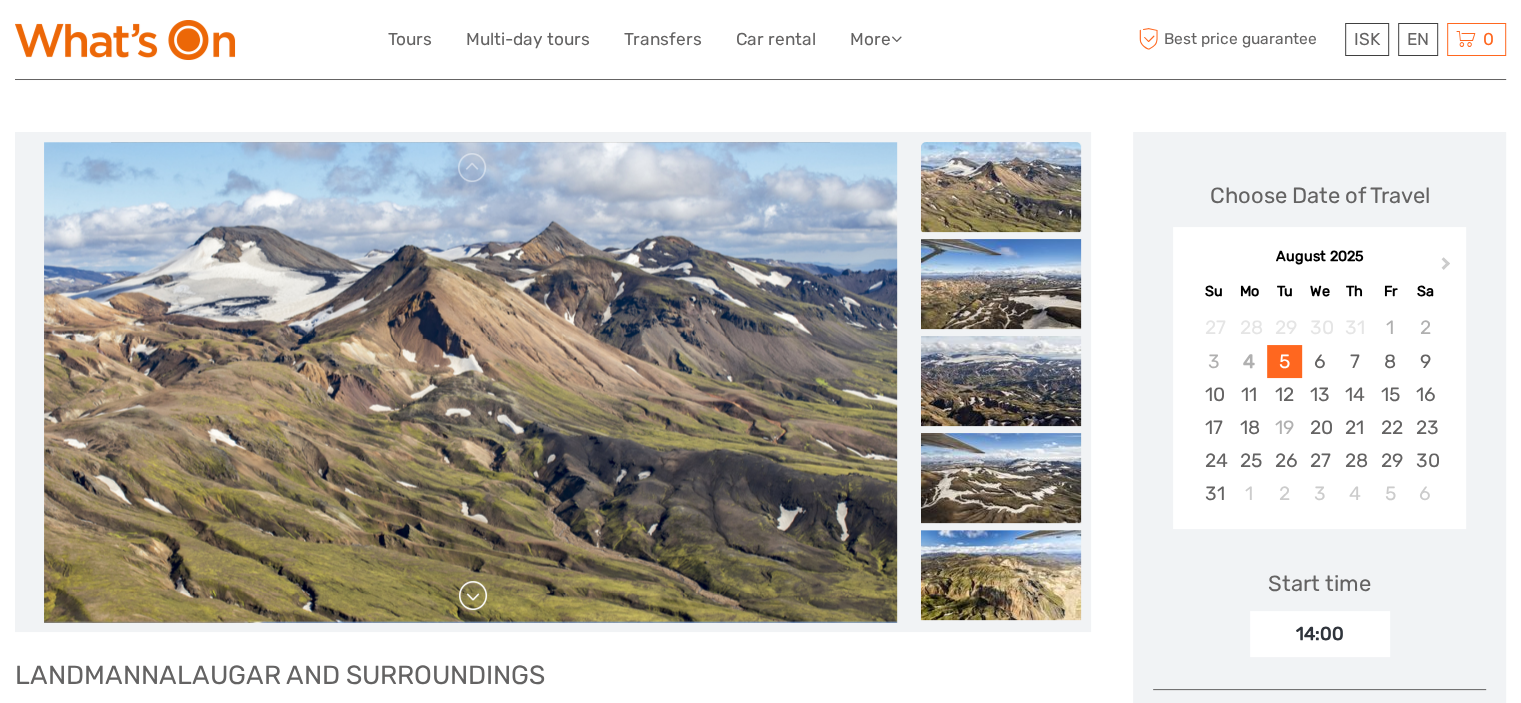 click at bounding box center (473, 596) 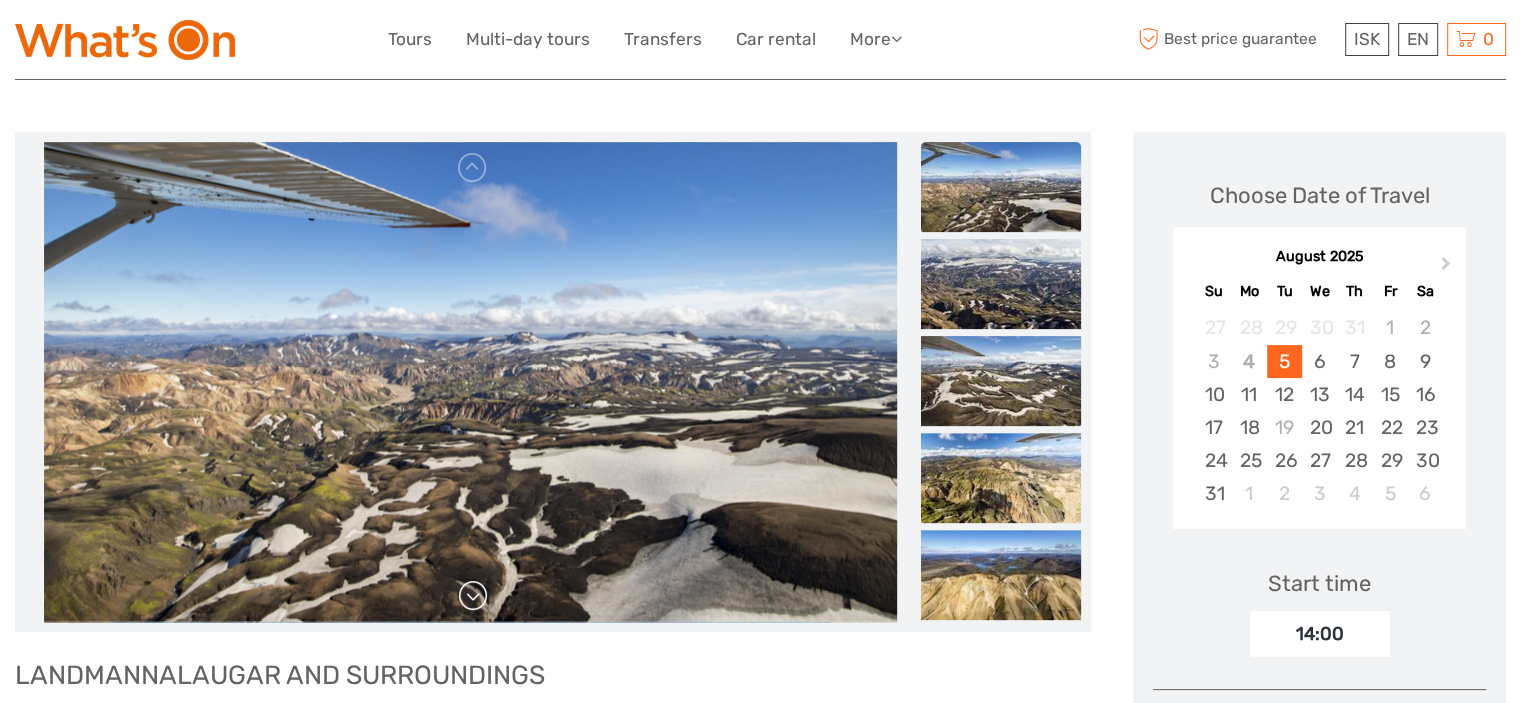 click at bounding box center [473, 596] 